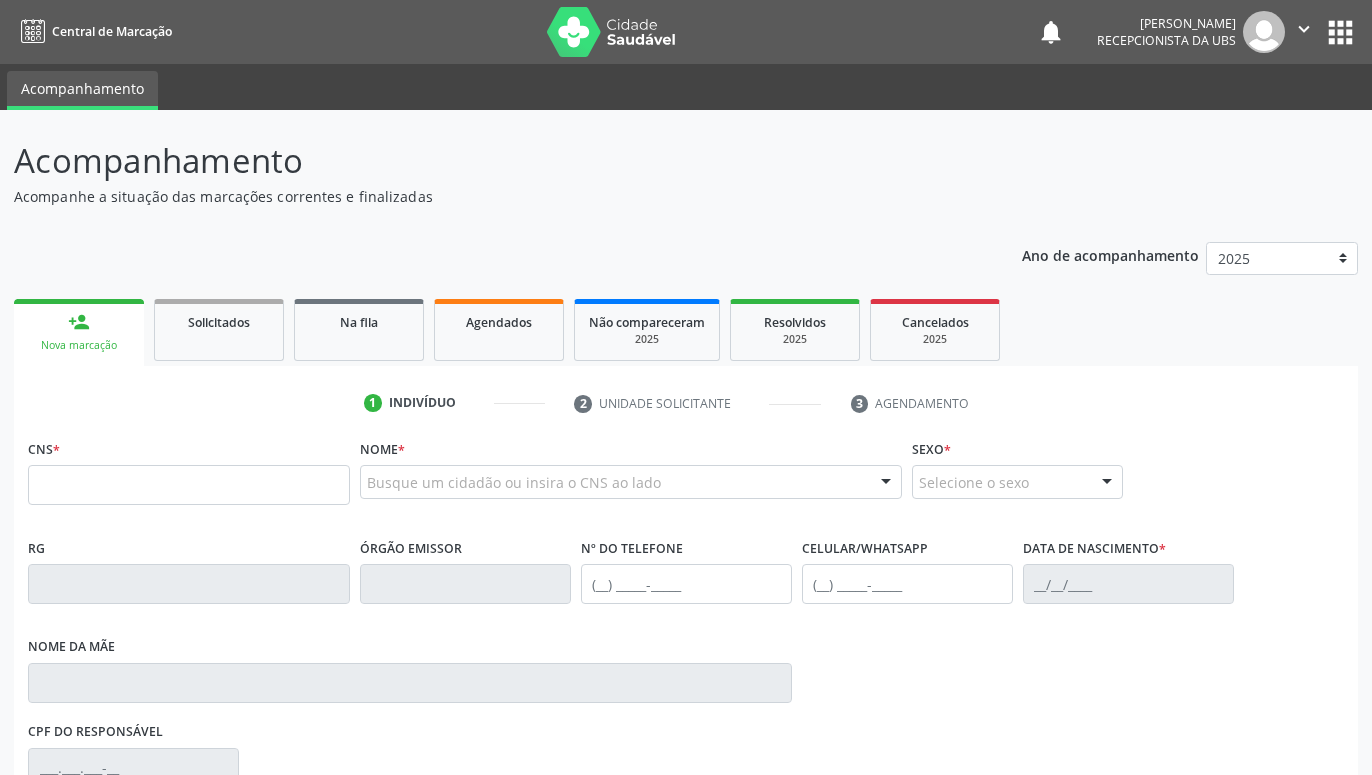 scroll, scrollTop: 0, scrollLeft: 0, axis: both 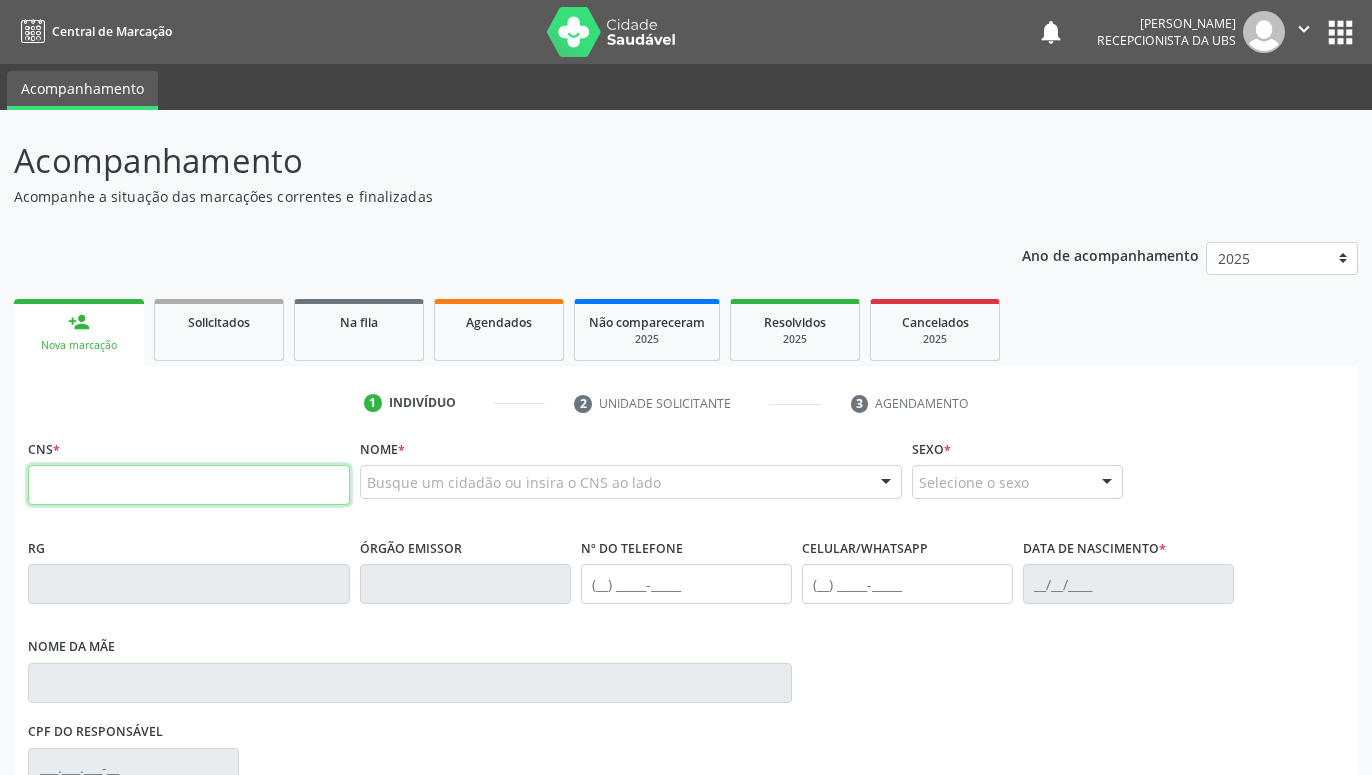 click at bounding box center [189, 485] 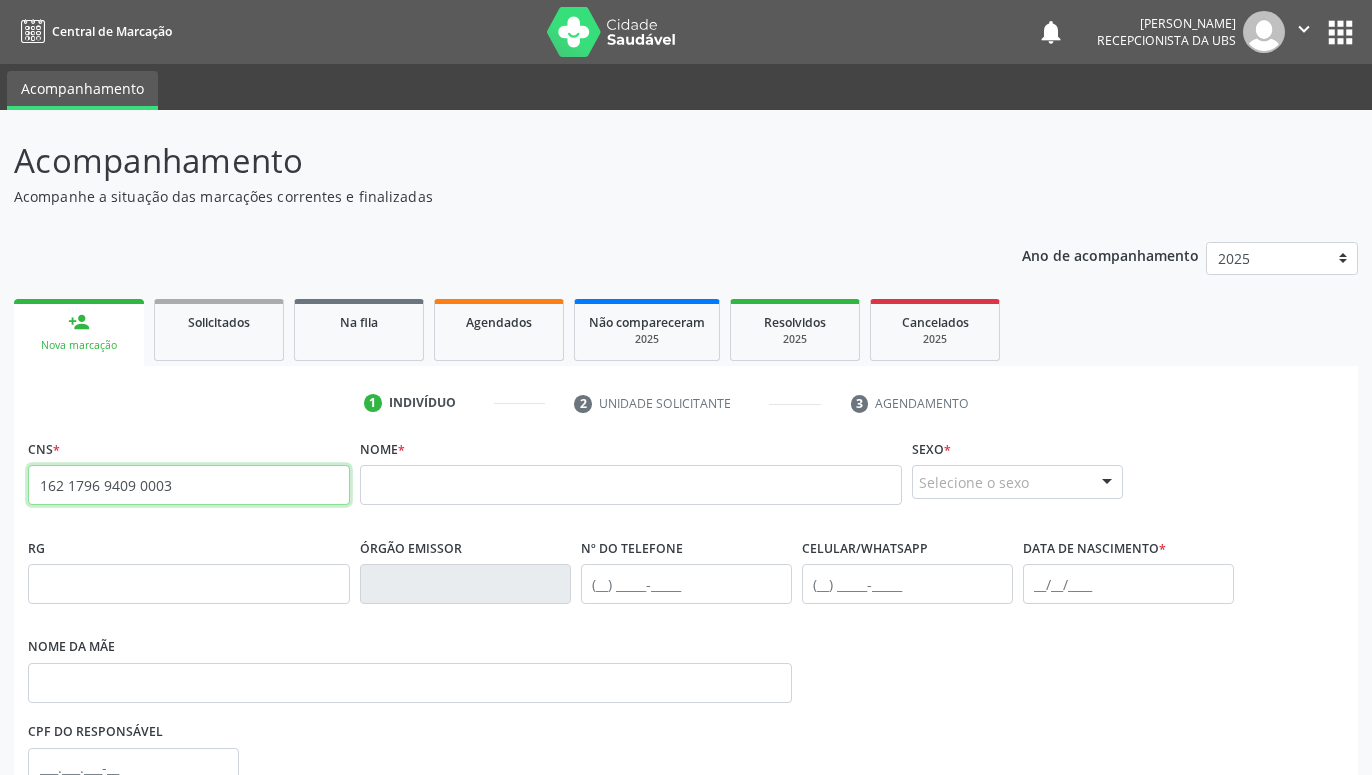 click on "162 1796 9409 0003" at bounding box center [189, 485] 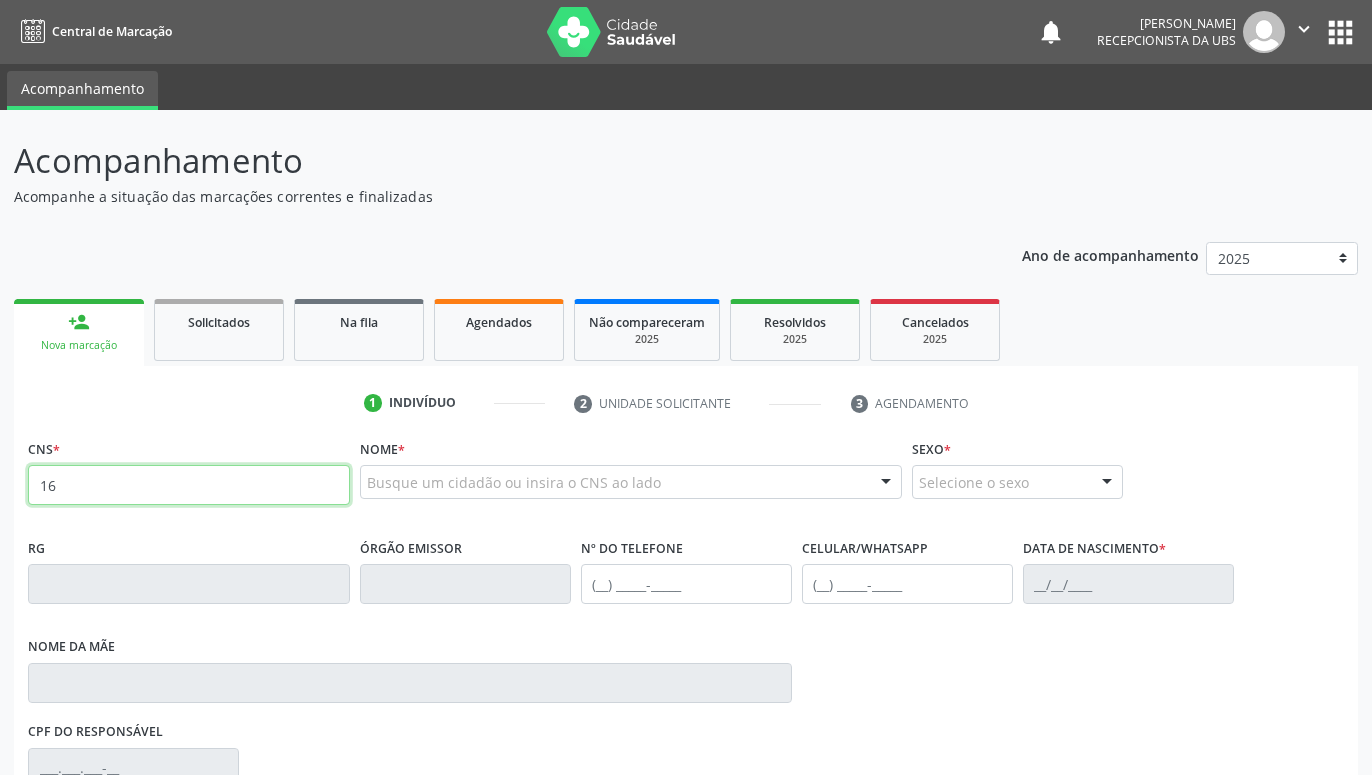 type on "1" 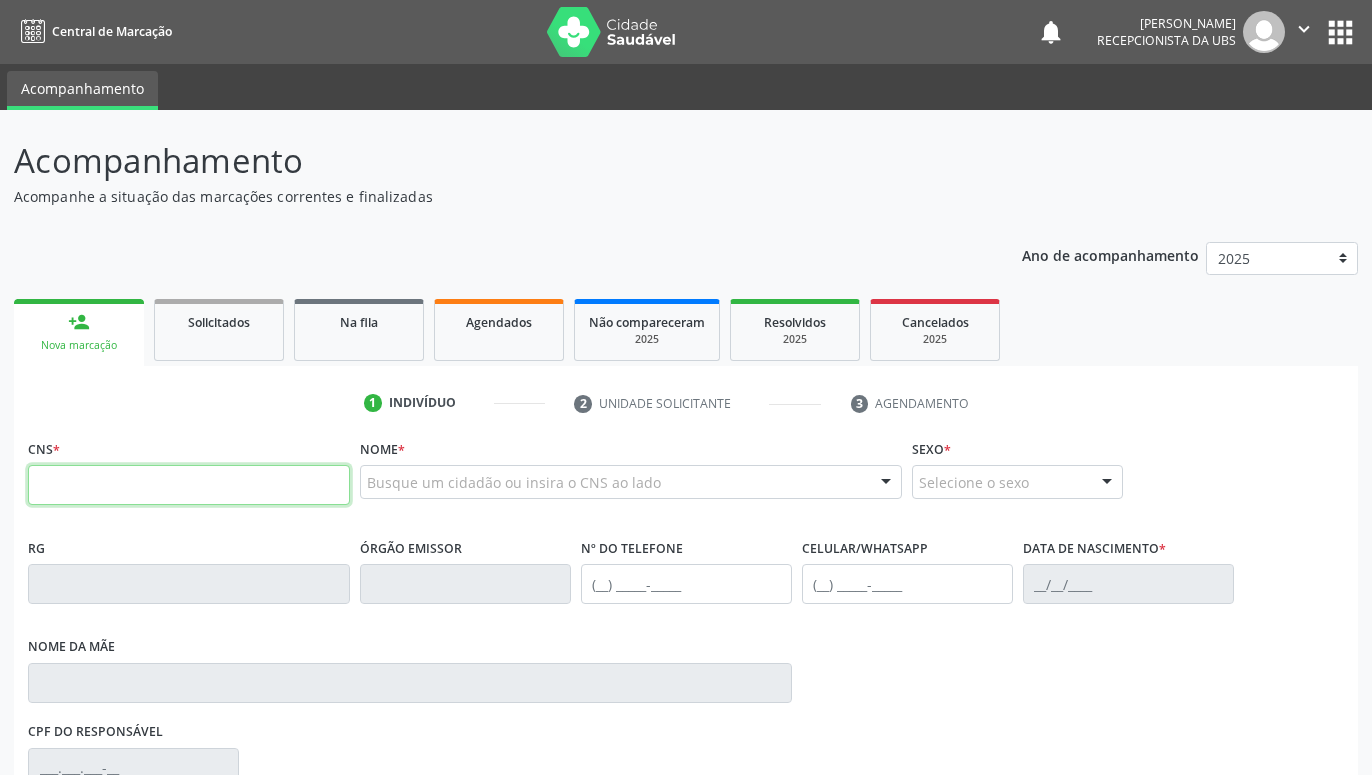 type 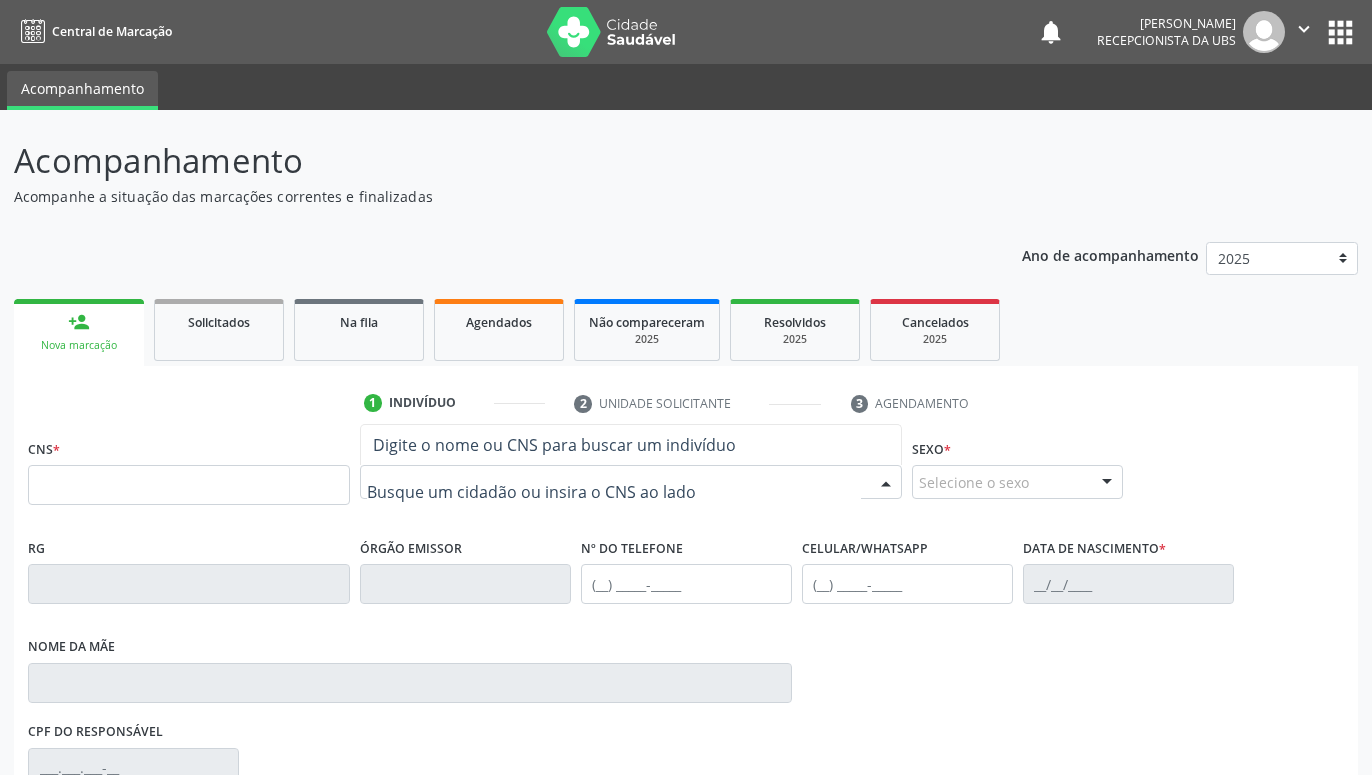 paste on "[PERSON_NAME]" 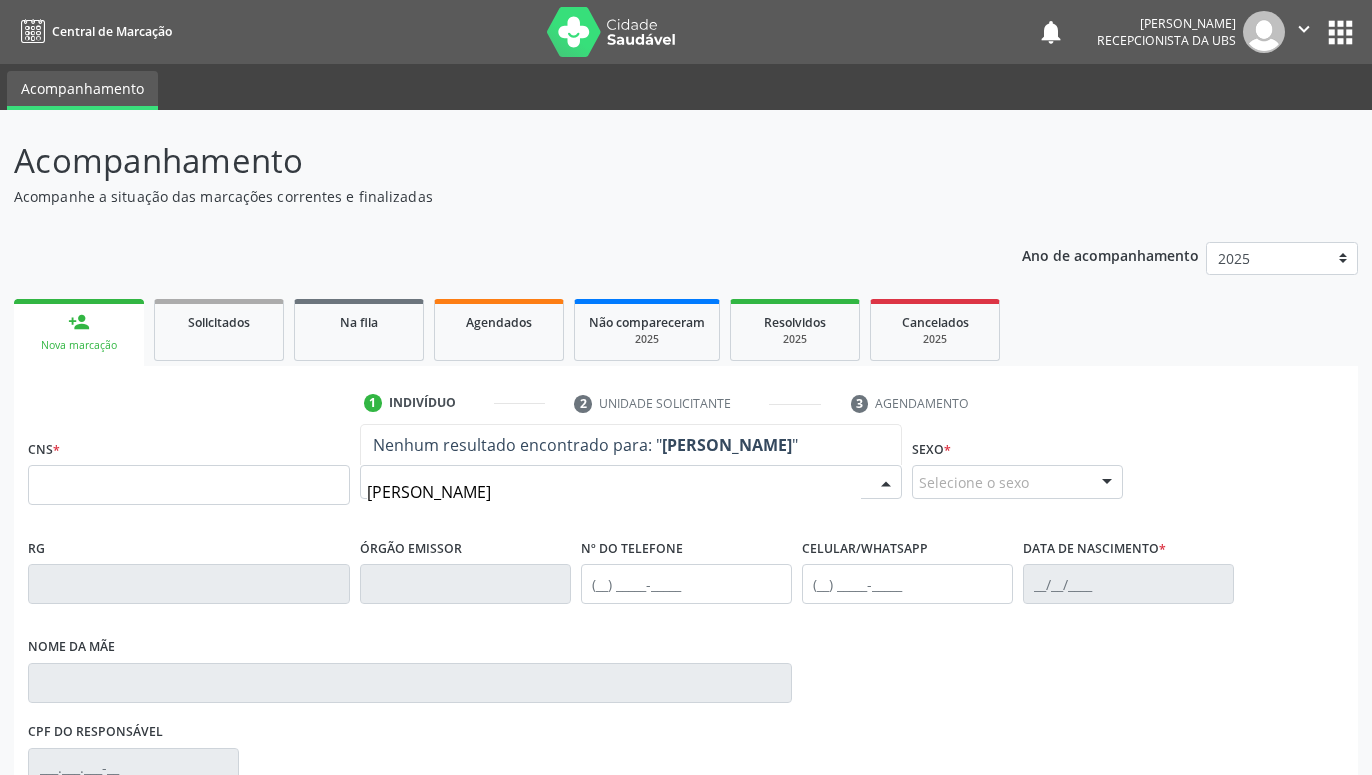 type on "[PERSON_NAME]" 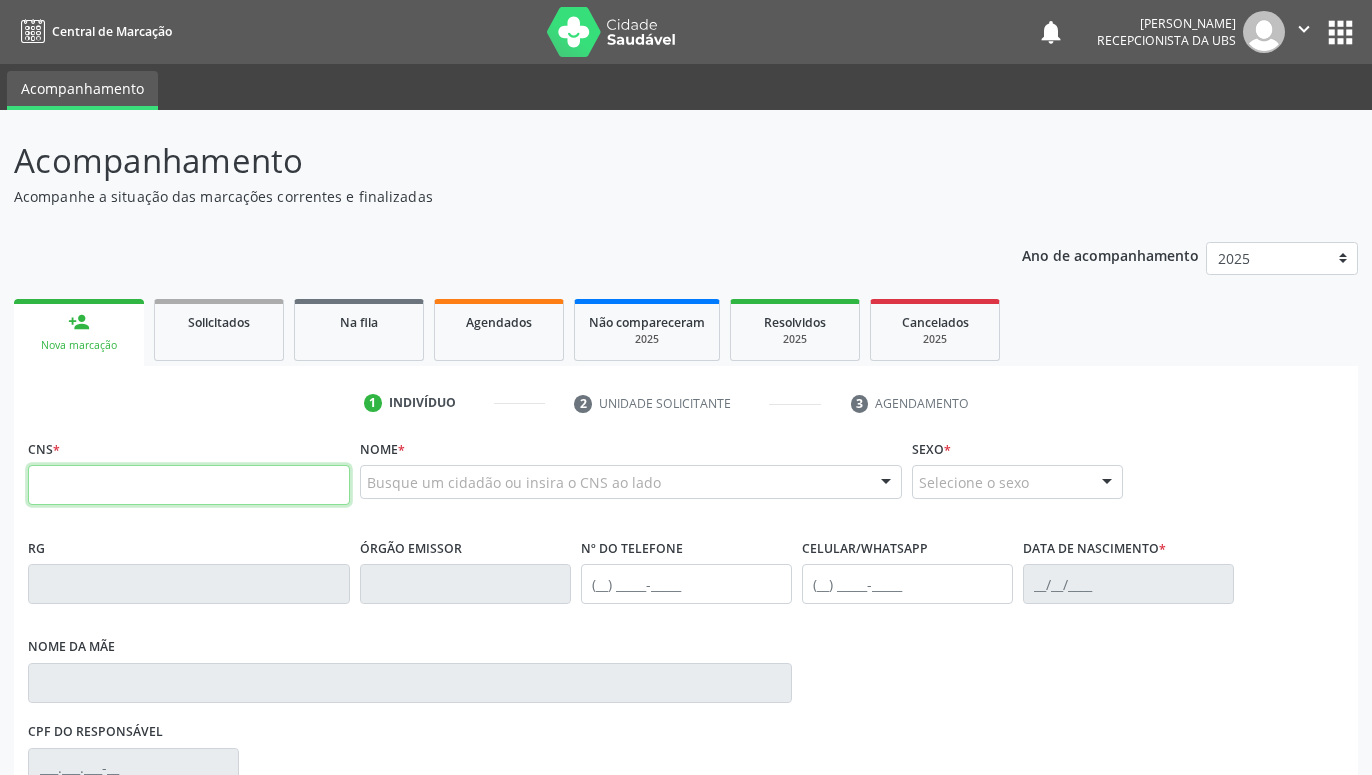 click at bounding box center (189, 485) 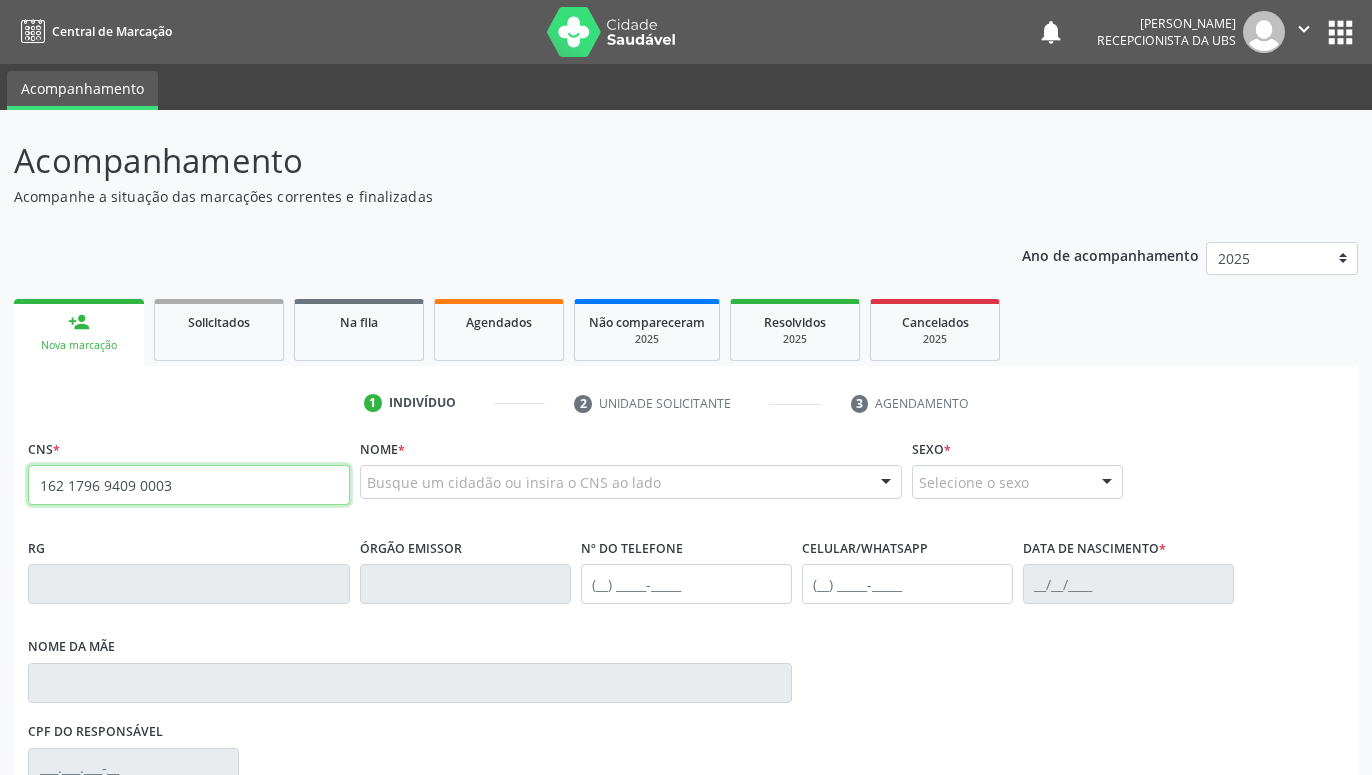type on "162 1796 9409 0003" 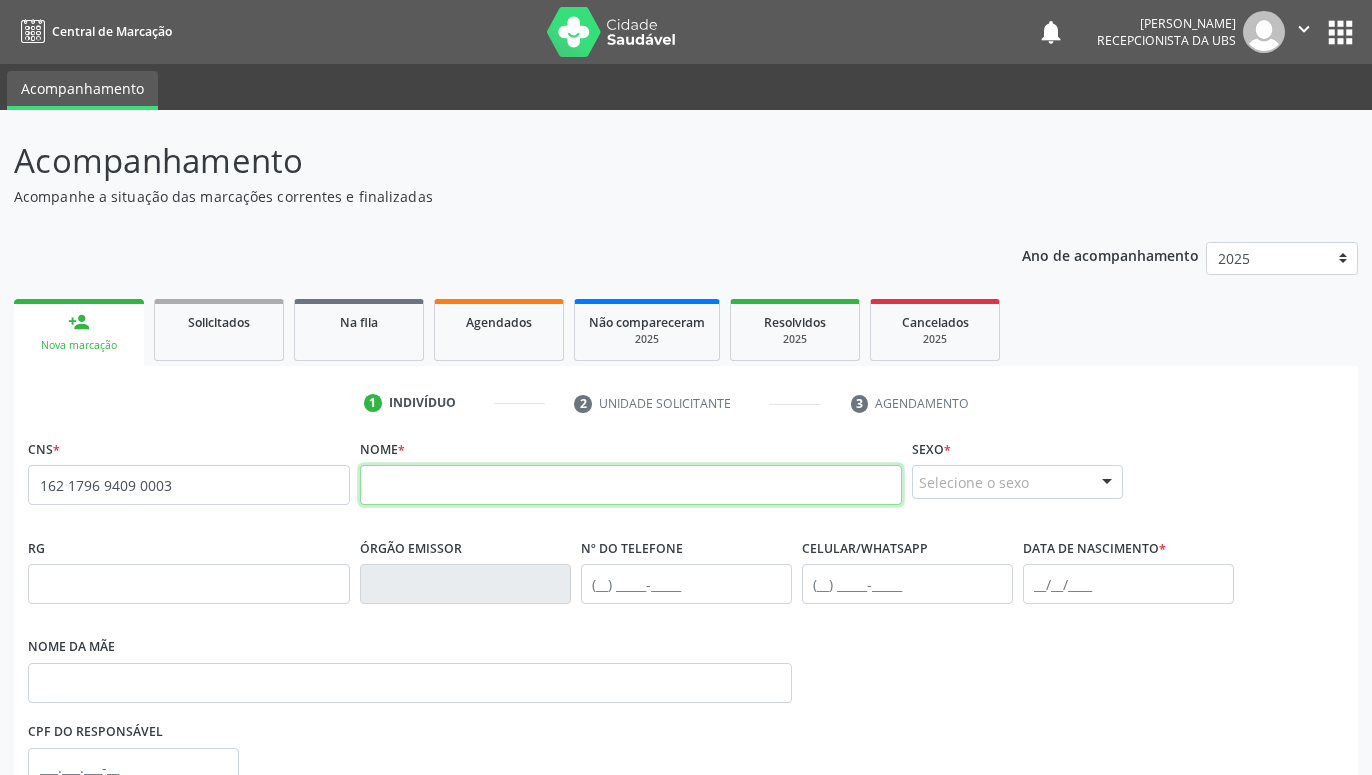 click at bounding box center [631, 485] 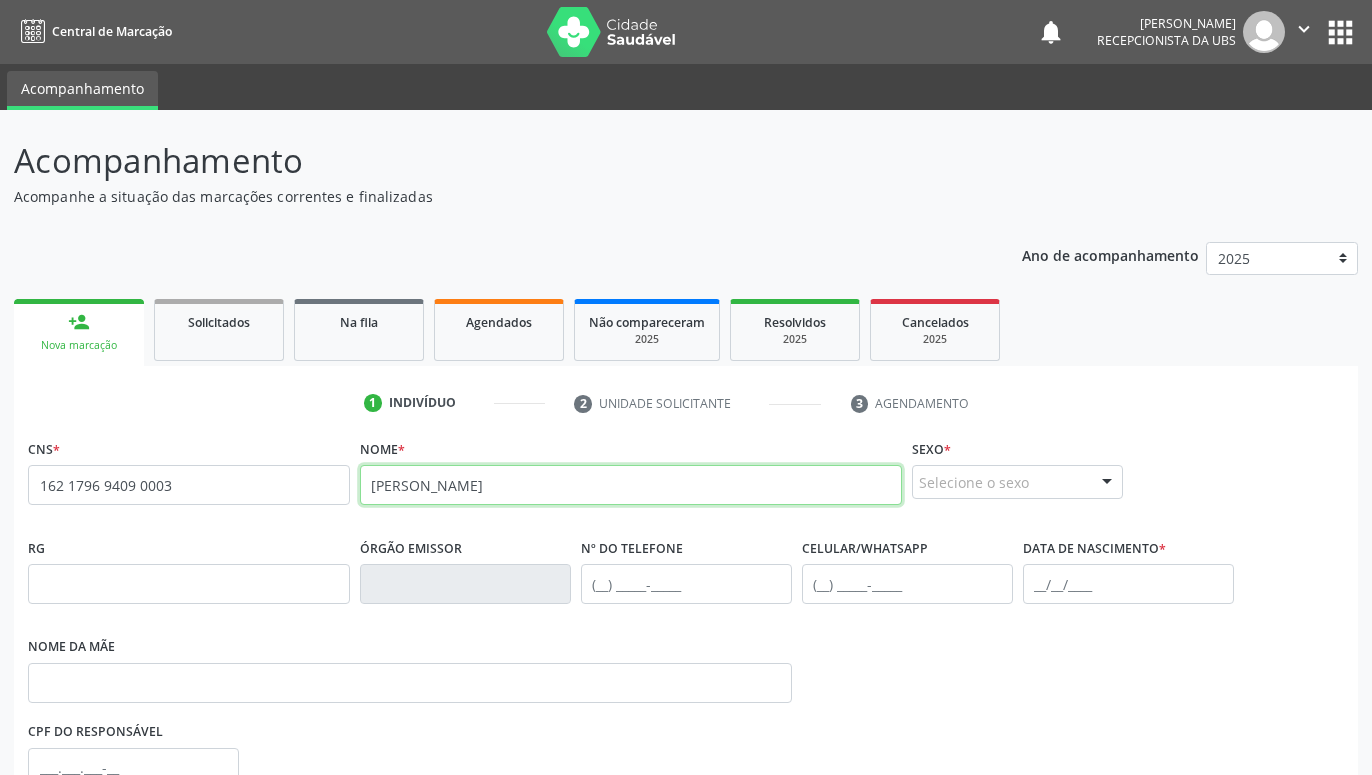 type on "[PERSON_NAME]" 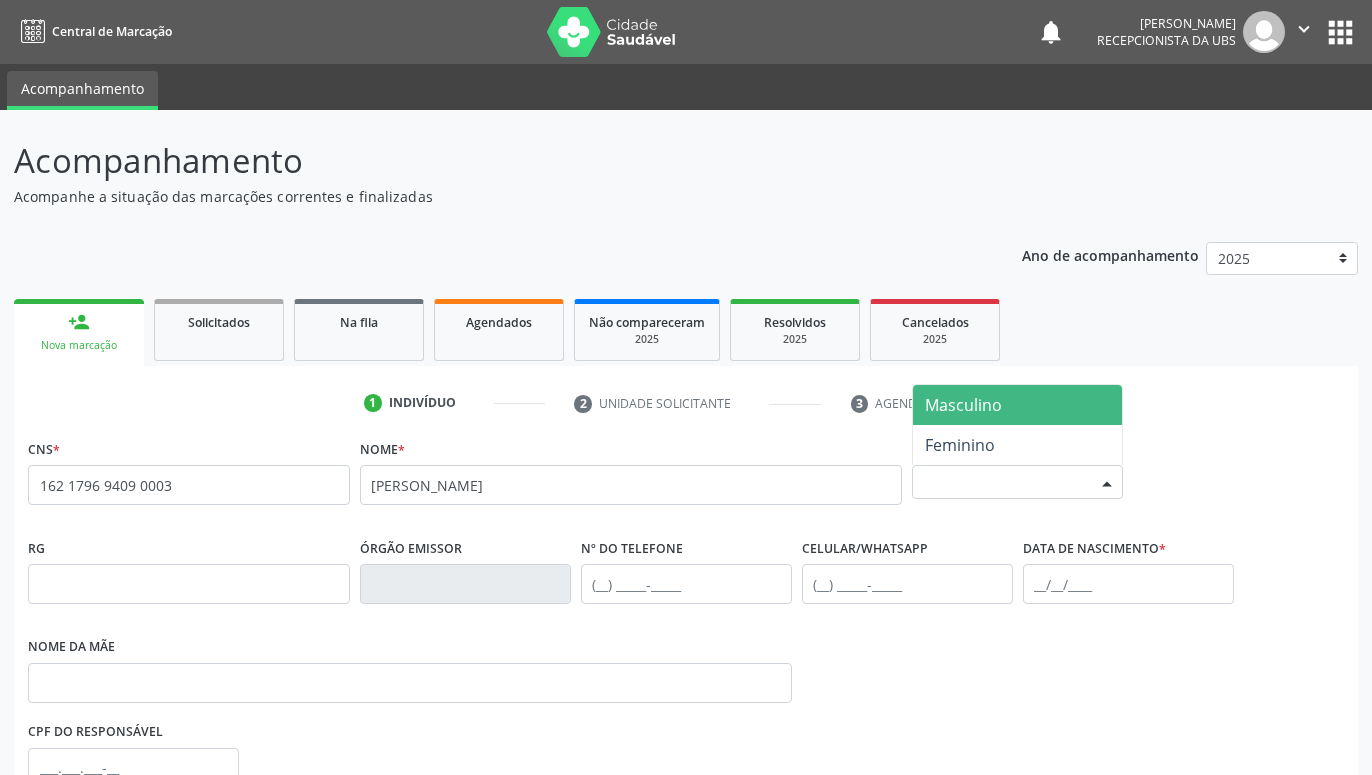 click on "Selecione o sexo" at bounding box center [1017, 482] 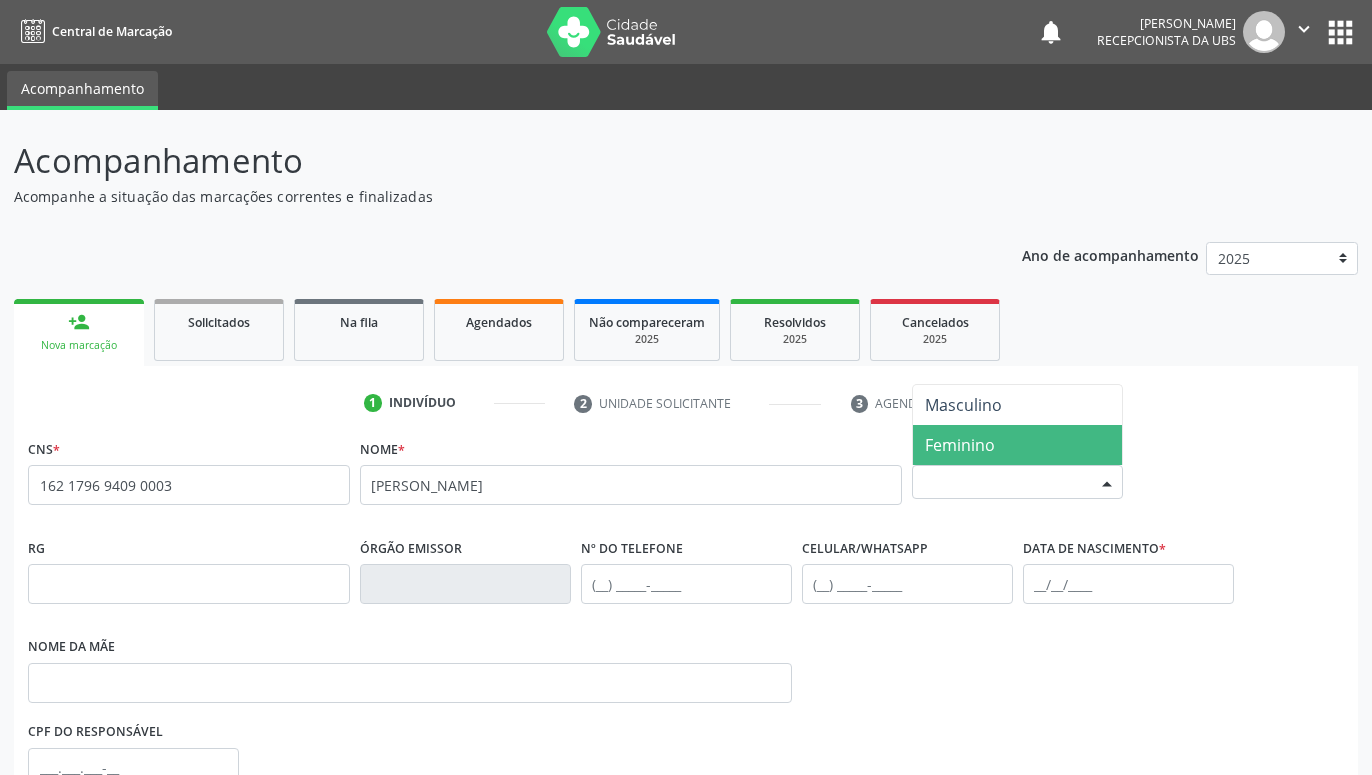 click on "Feminino" at bounding box center (1017, 445) 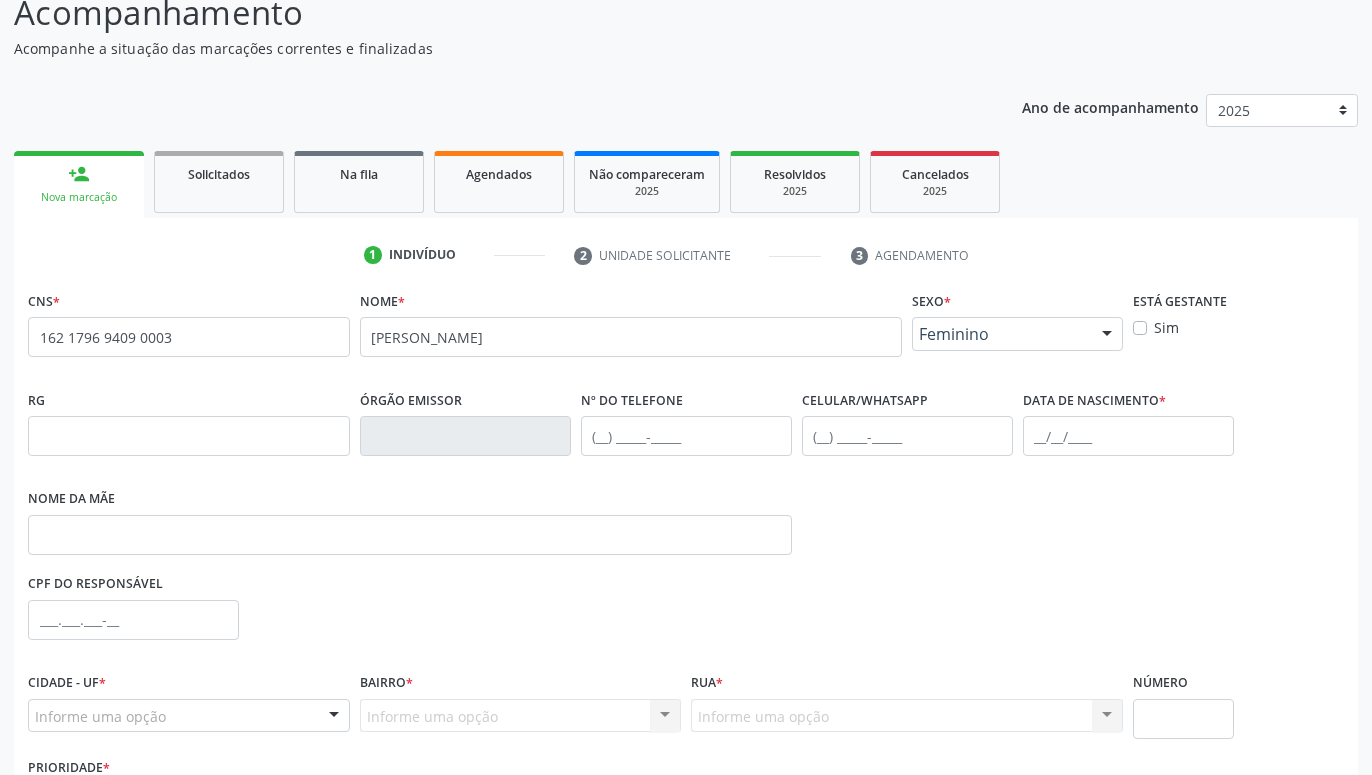 scroll, scrollTop: 295, scrollLeft: 0, axis: vertical 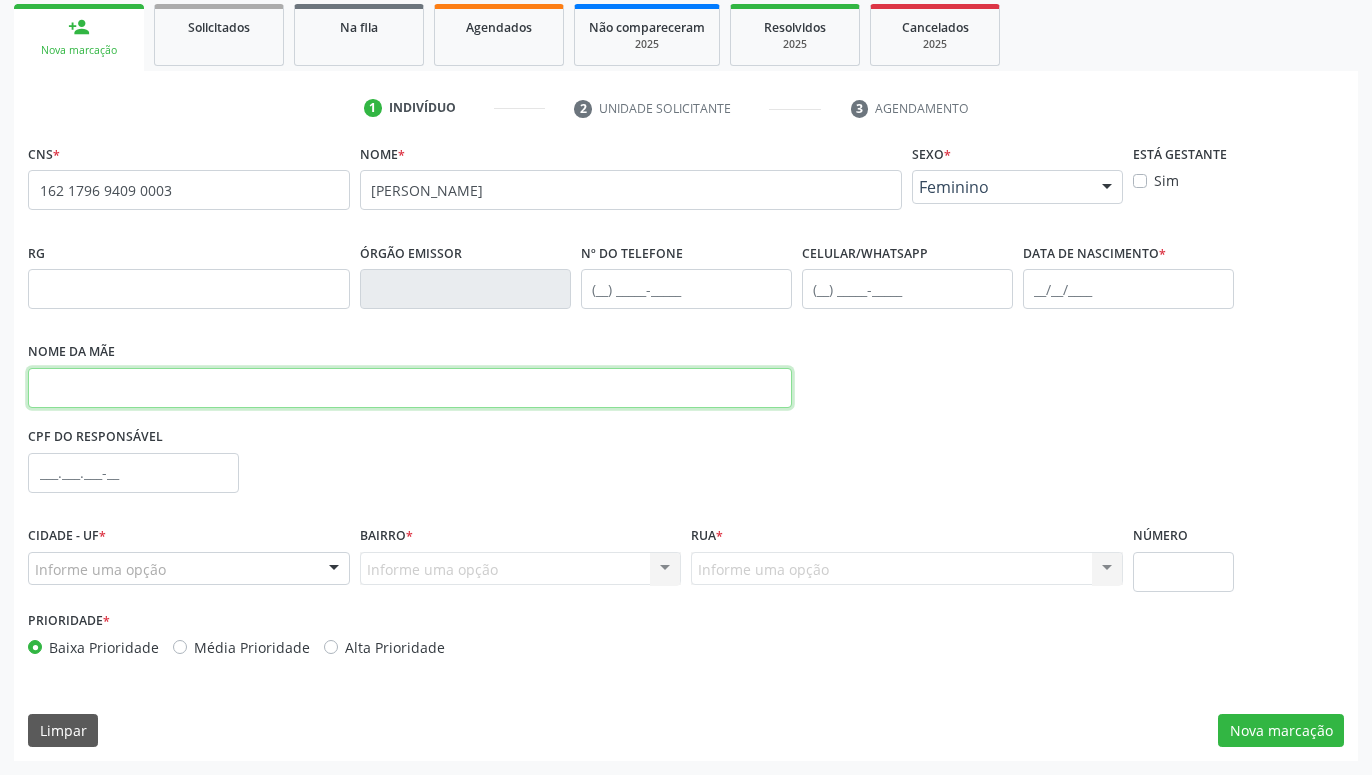 click at bounding box center [410, 388] 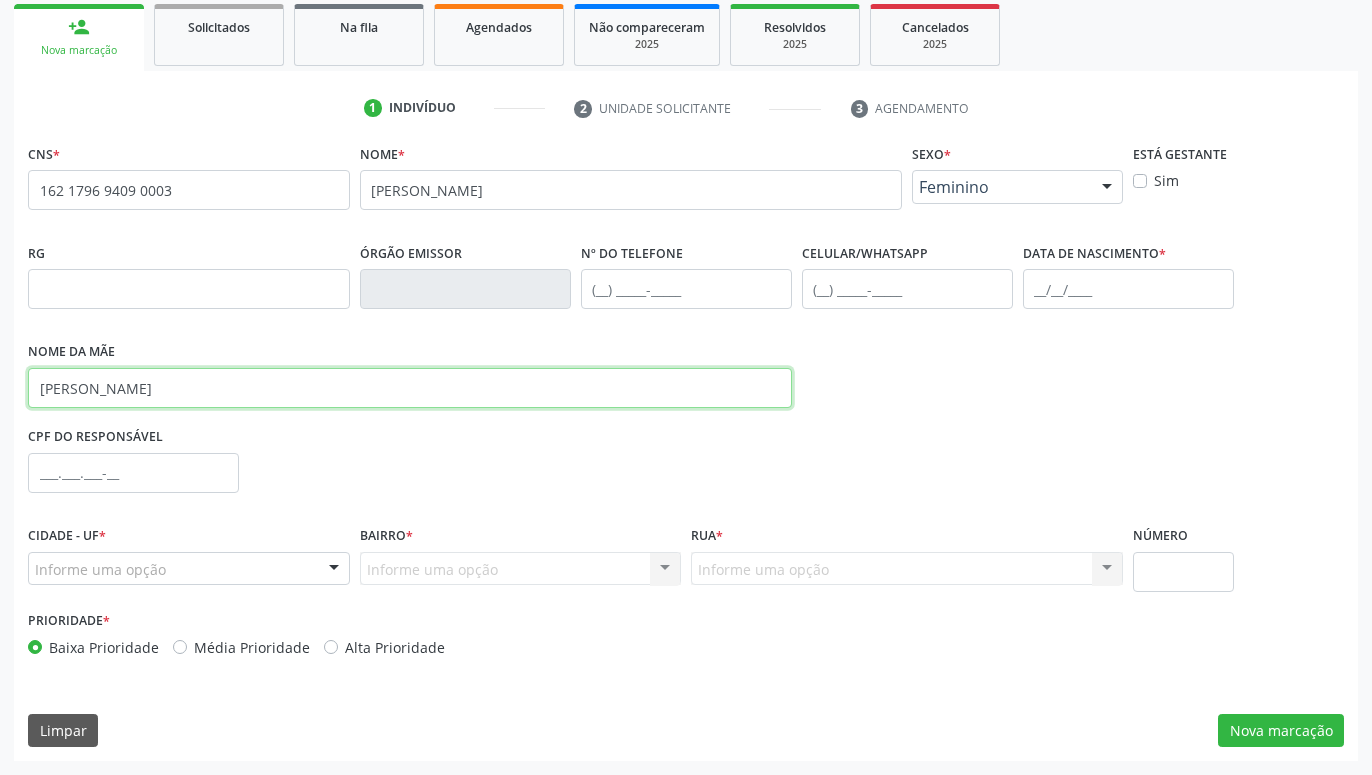 type on "[PERSON_NAME]" 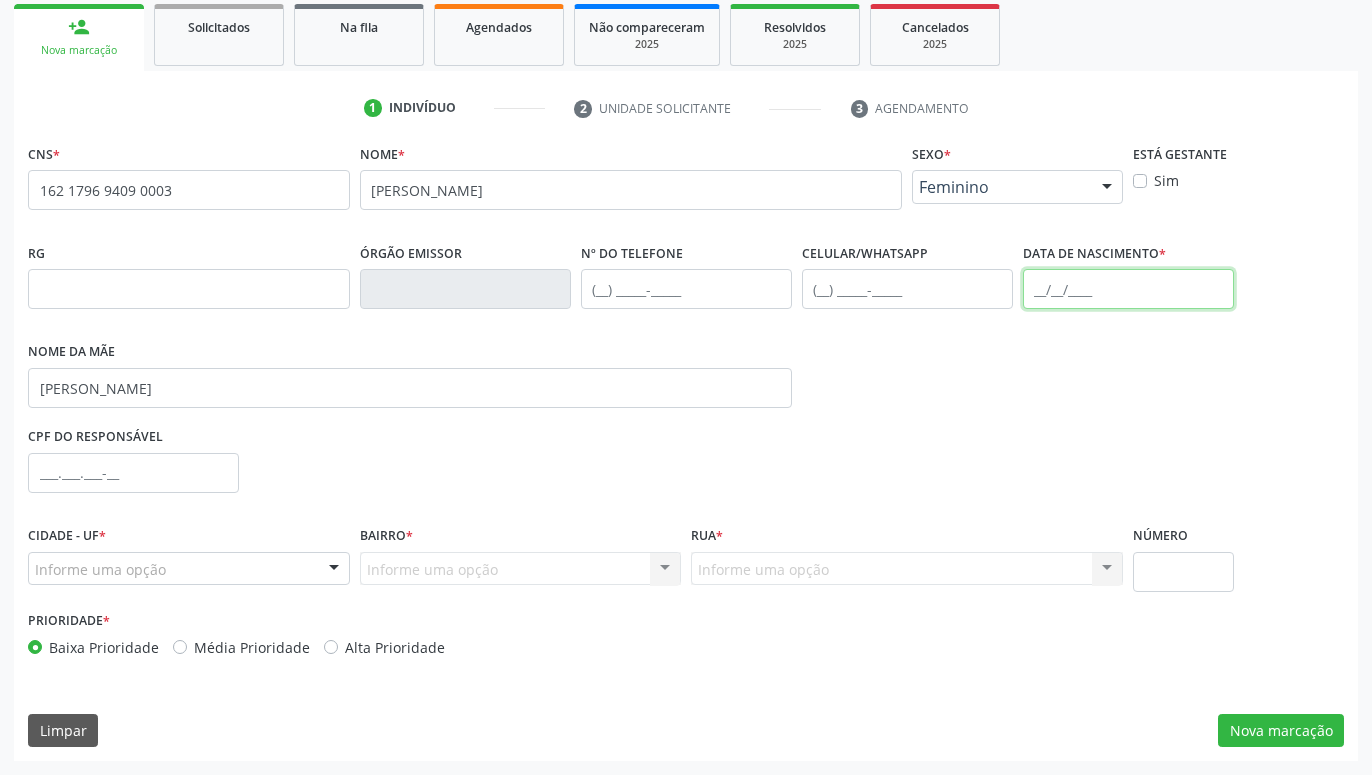 click at bounding box center [1128, 289] 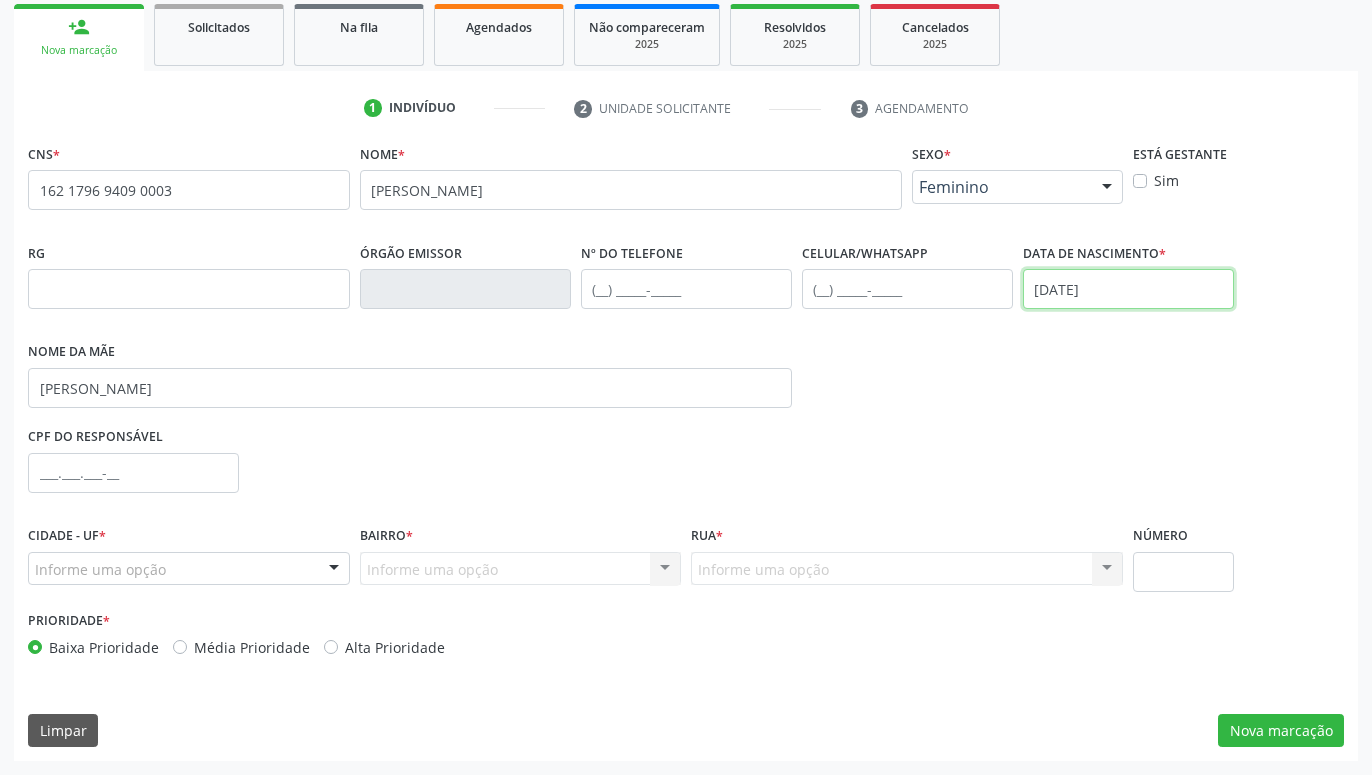 type on "[DATE]" 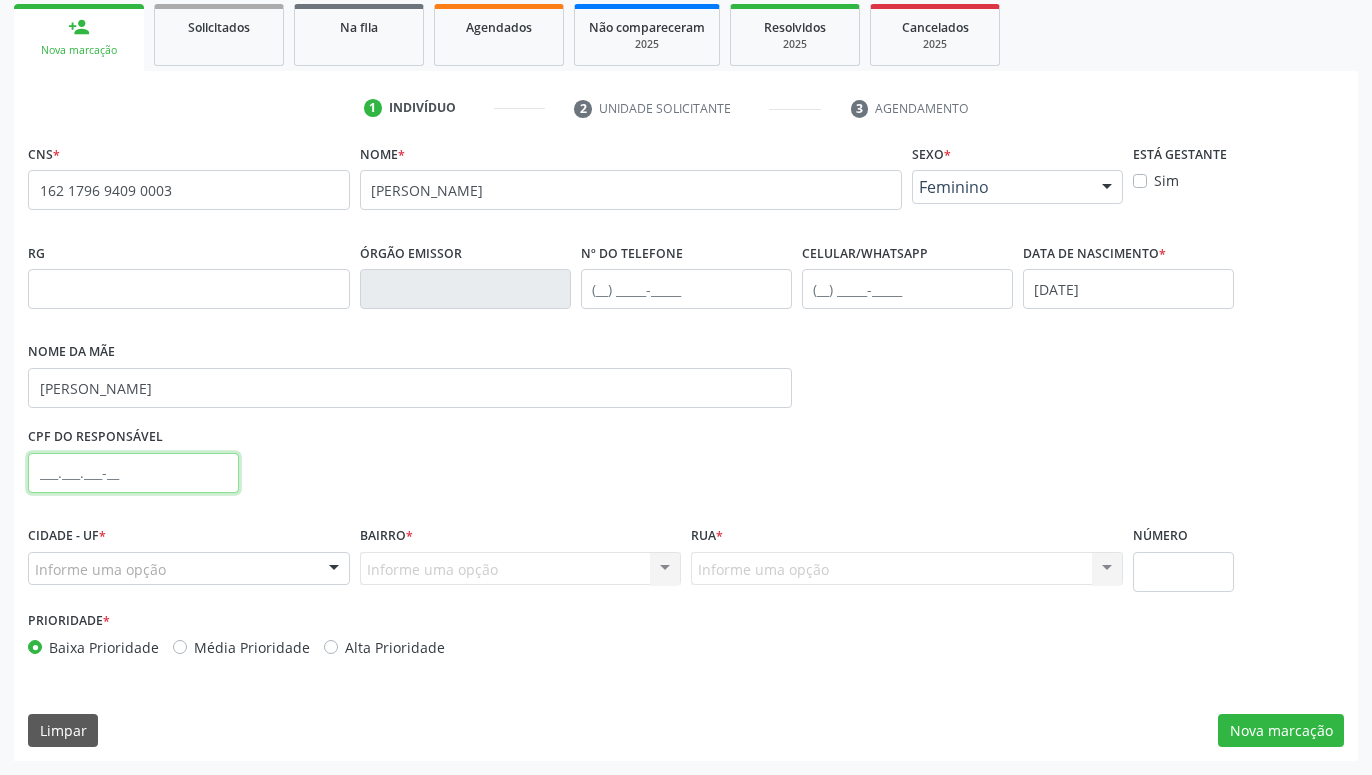 click at bounding box center [133, 473] 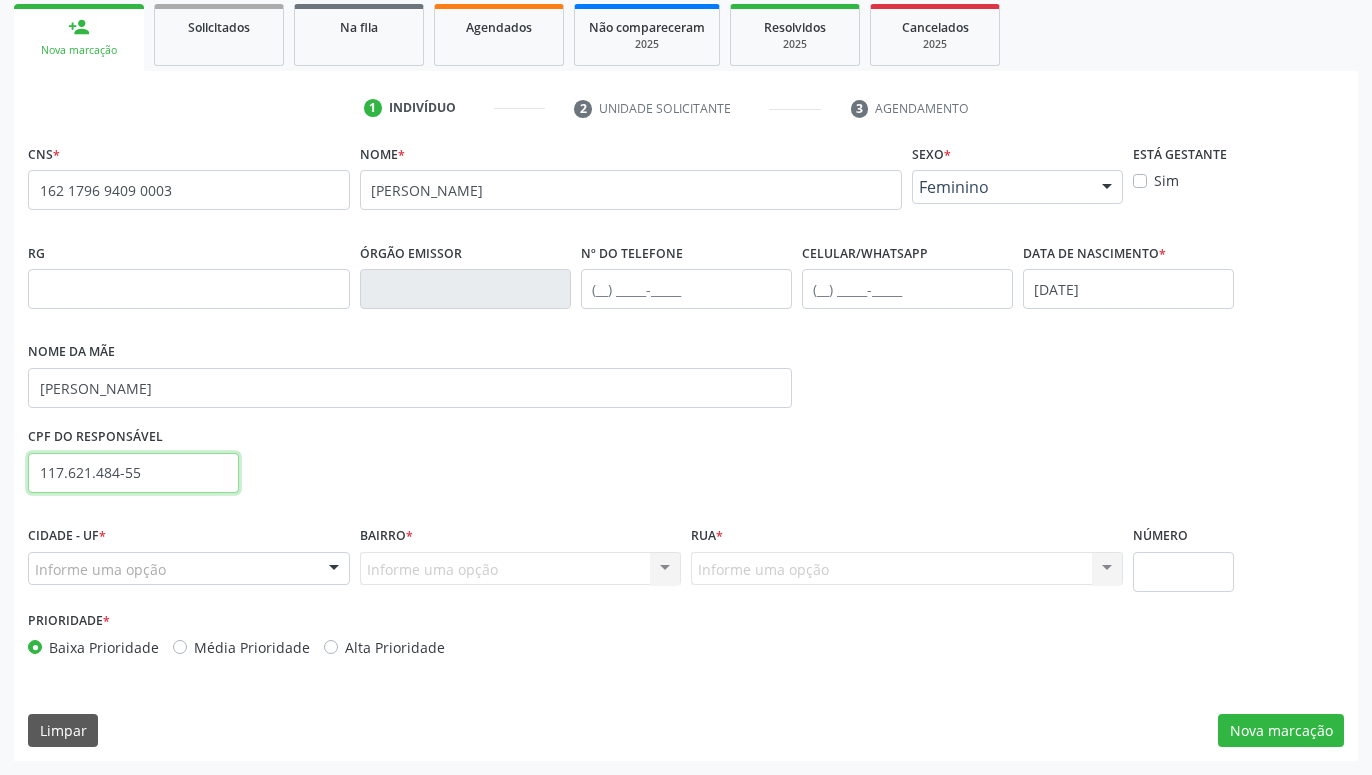 type on "117.621.484-55" 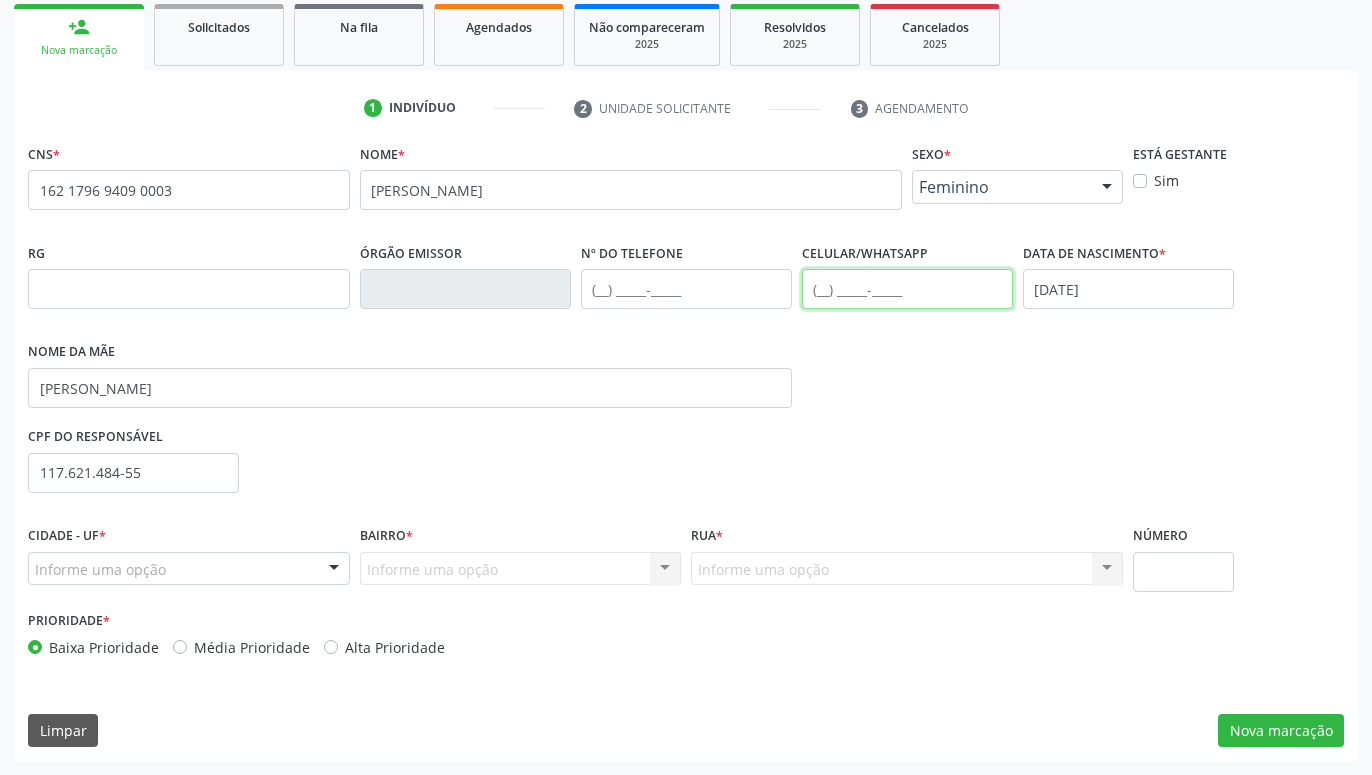 click at bounding box center [907, 289] 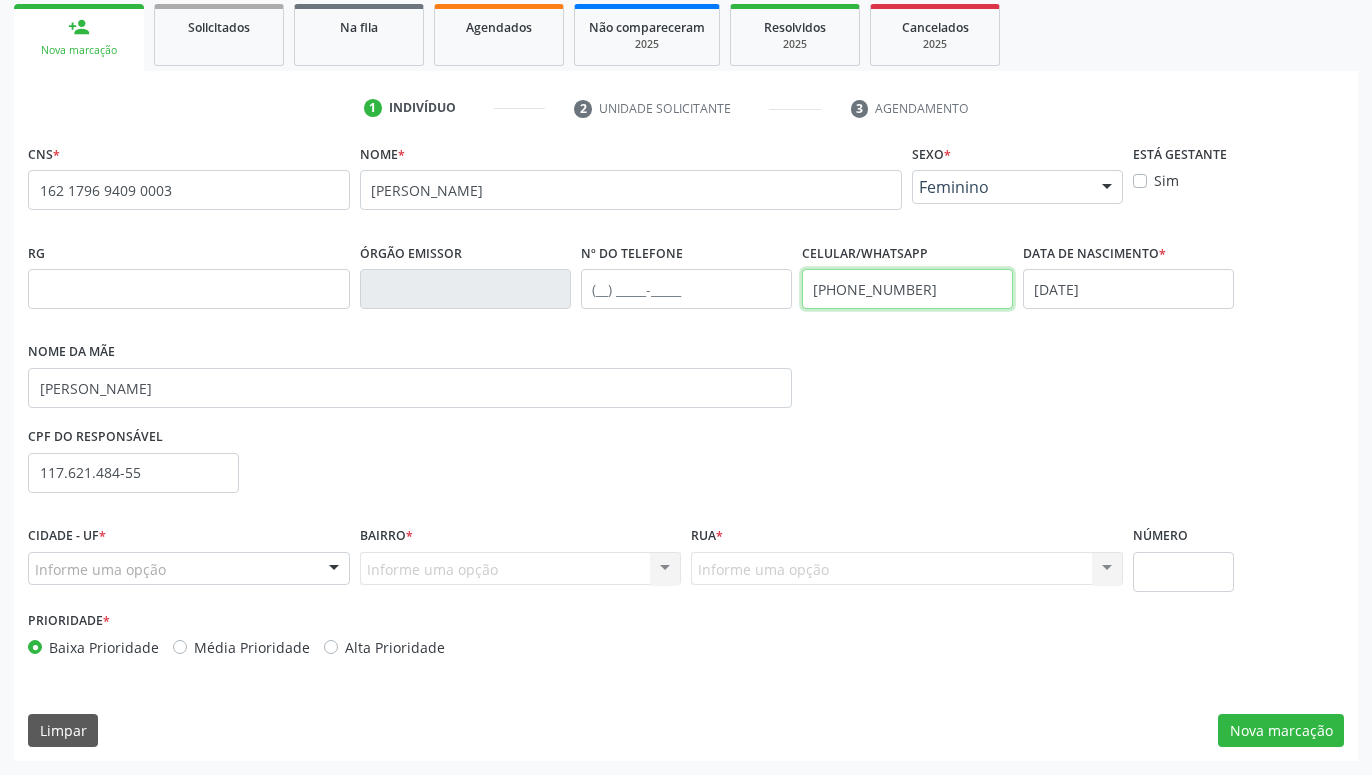 type on "[PHONE_NUMBER]" 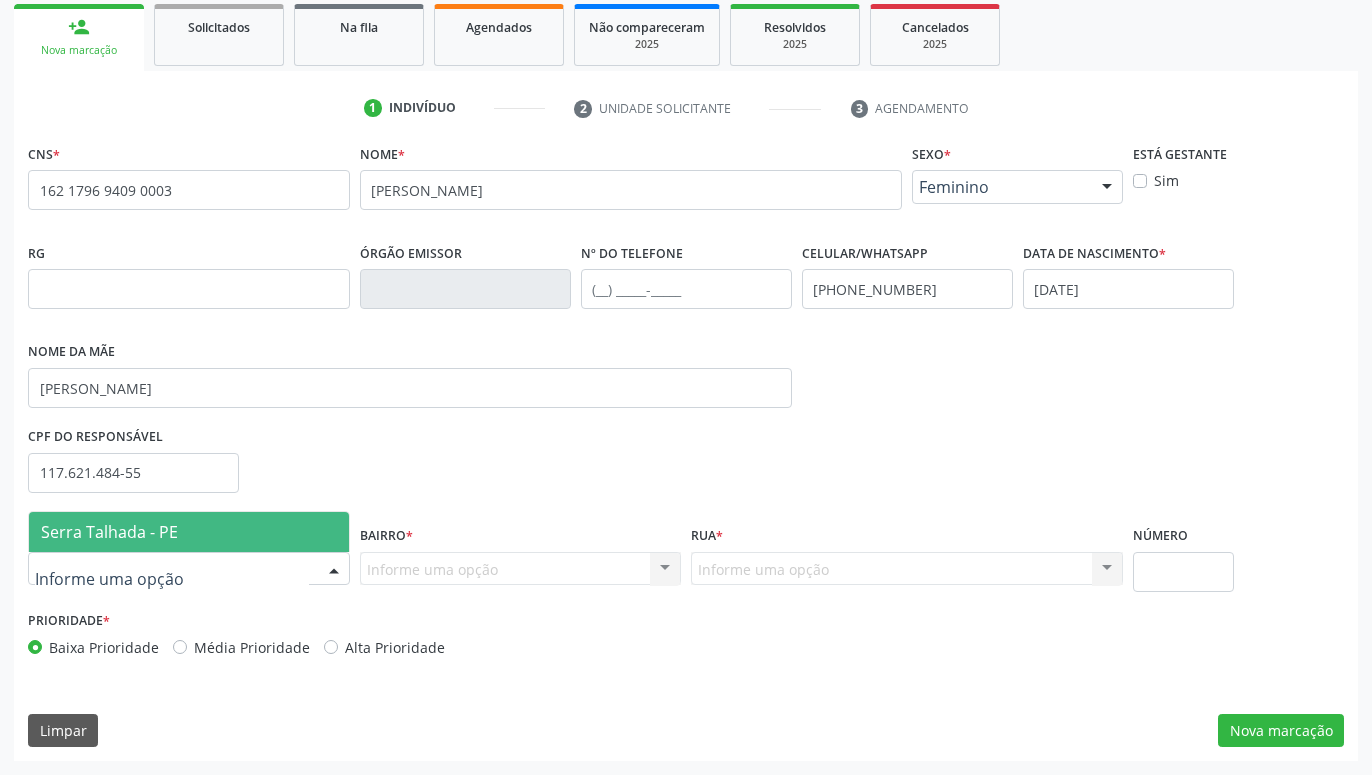 click at bounding box center (189, 569) 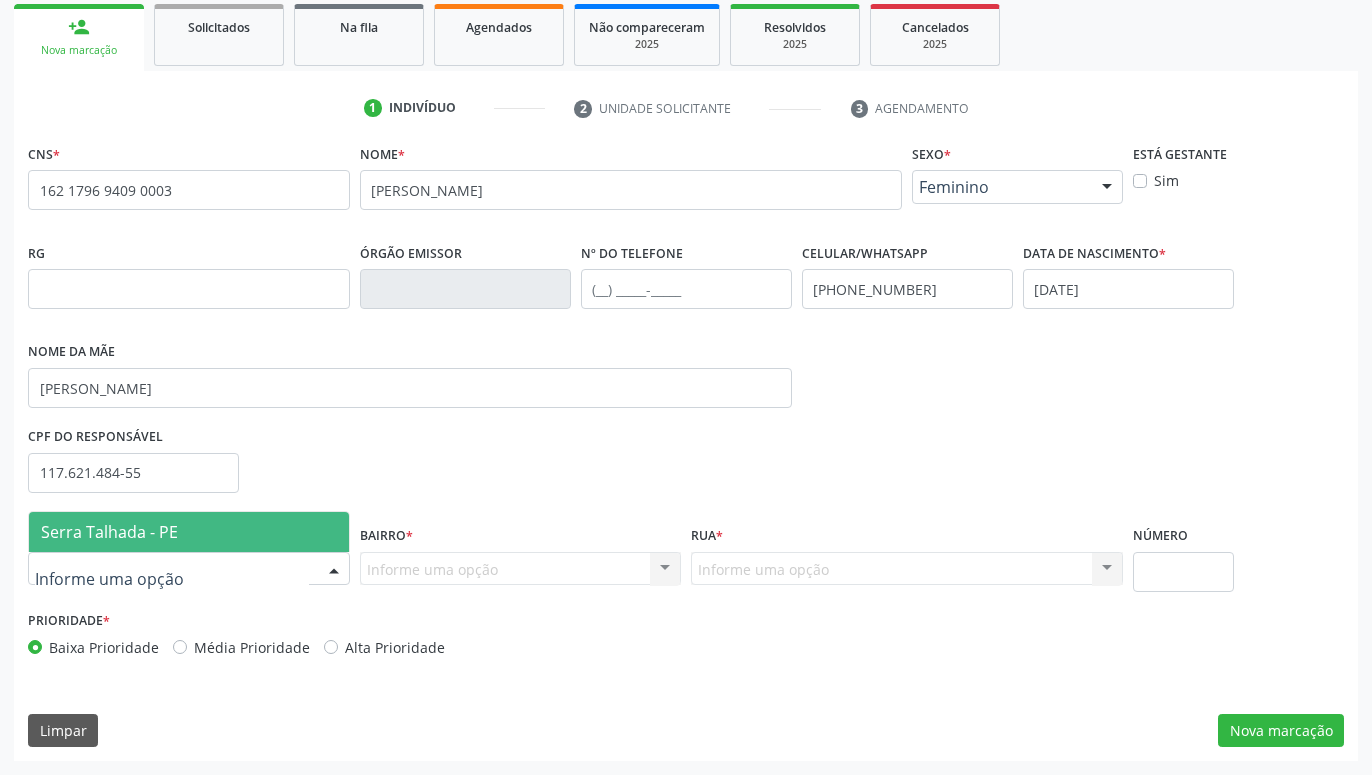 click on "Serra Talhada - PE" at bounding box center (189, 532) 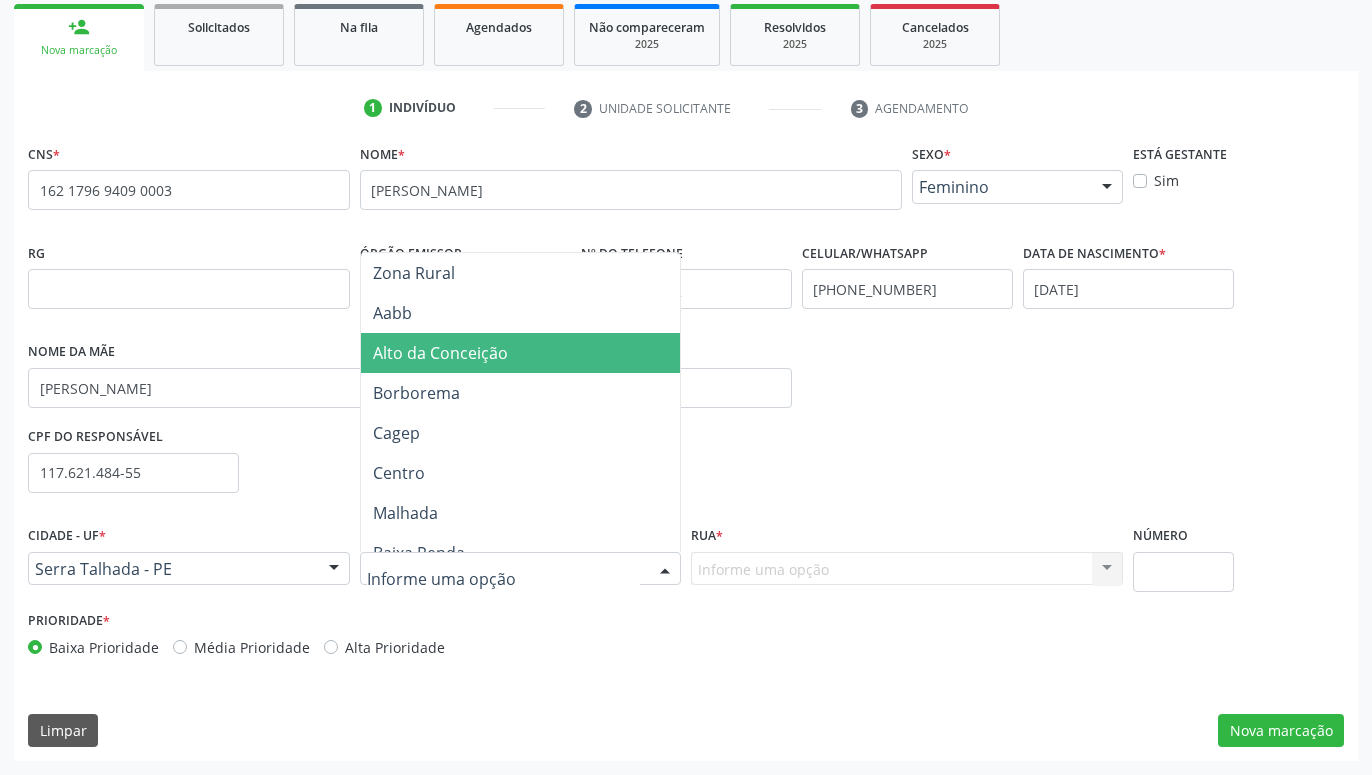 click on "Alto da Conceição" at bounding box center (440, 353) 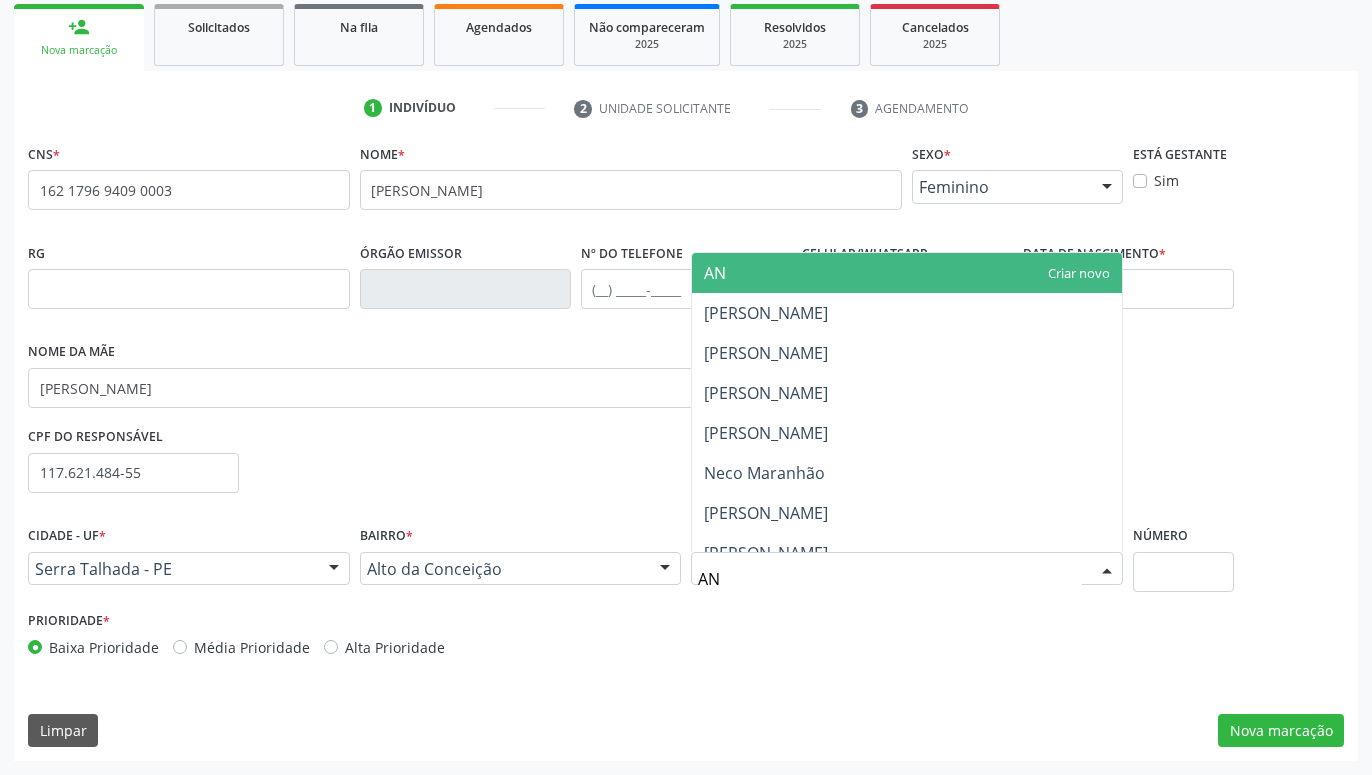 type on "ANT" 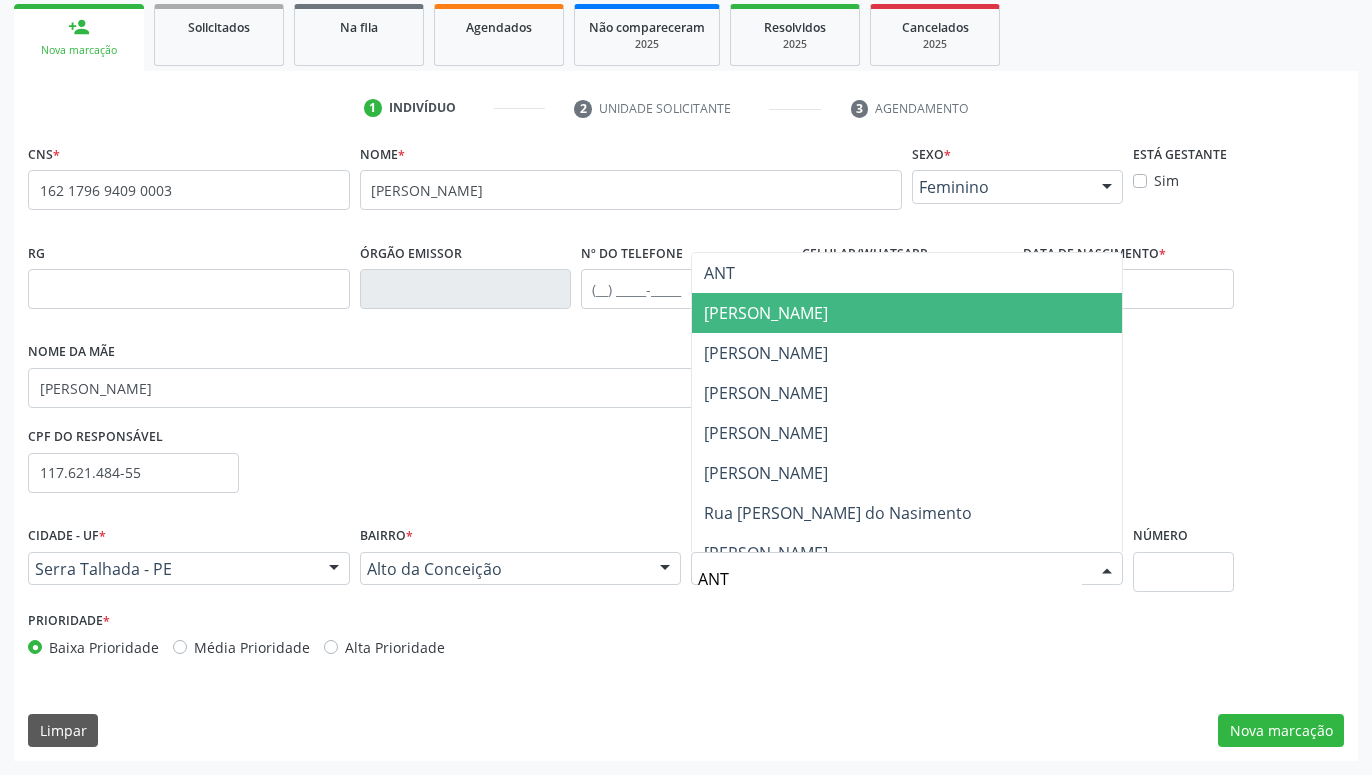 click on "[PERSON_NAME]" at bounding box center (766, 313) 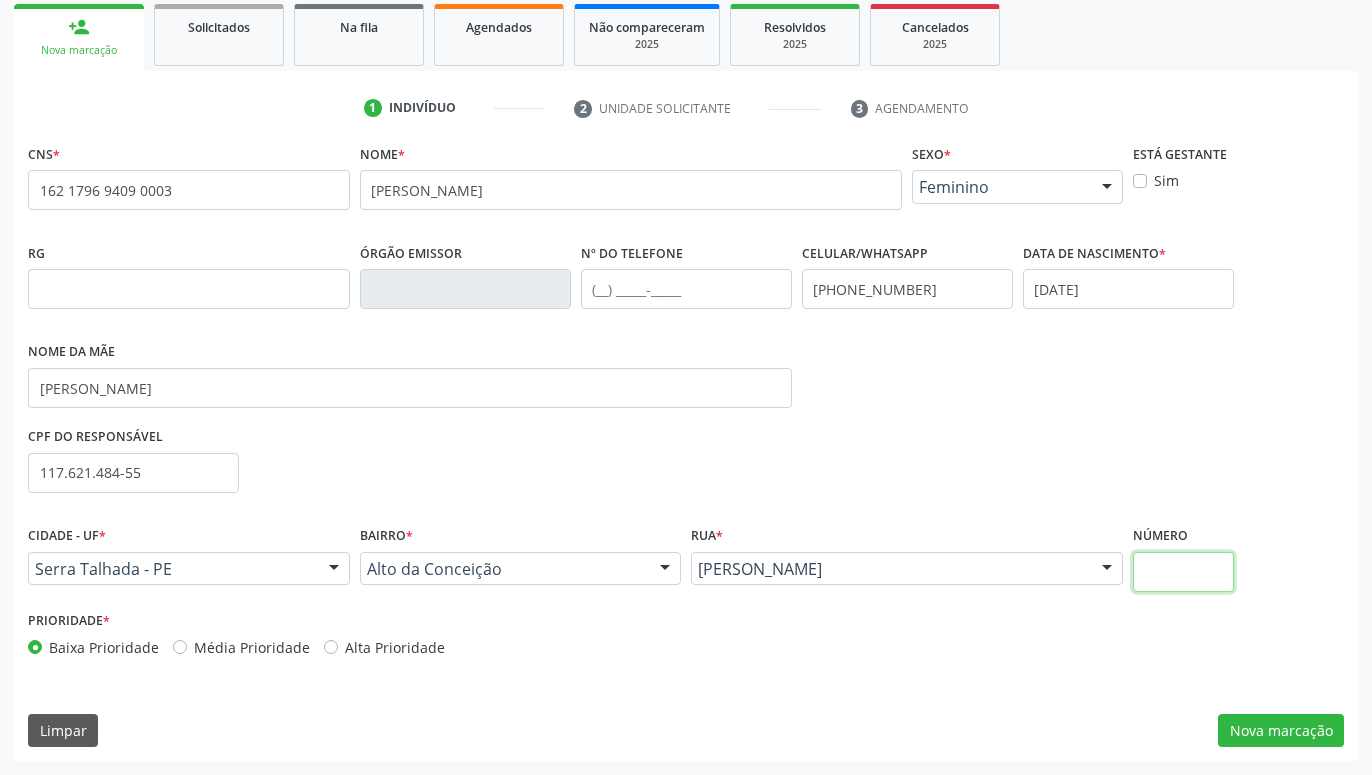 click at bounding box center (1183, 572) 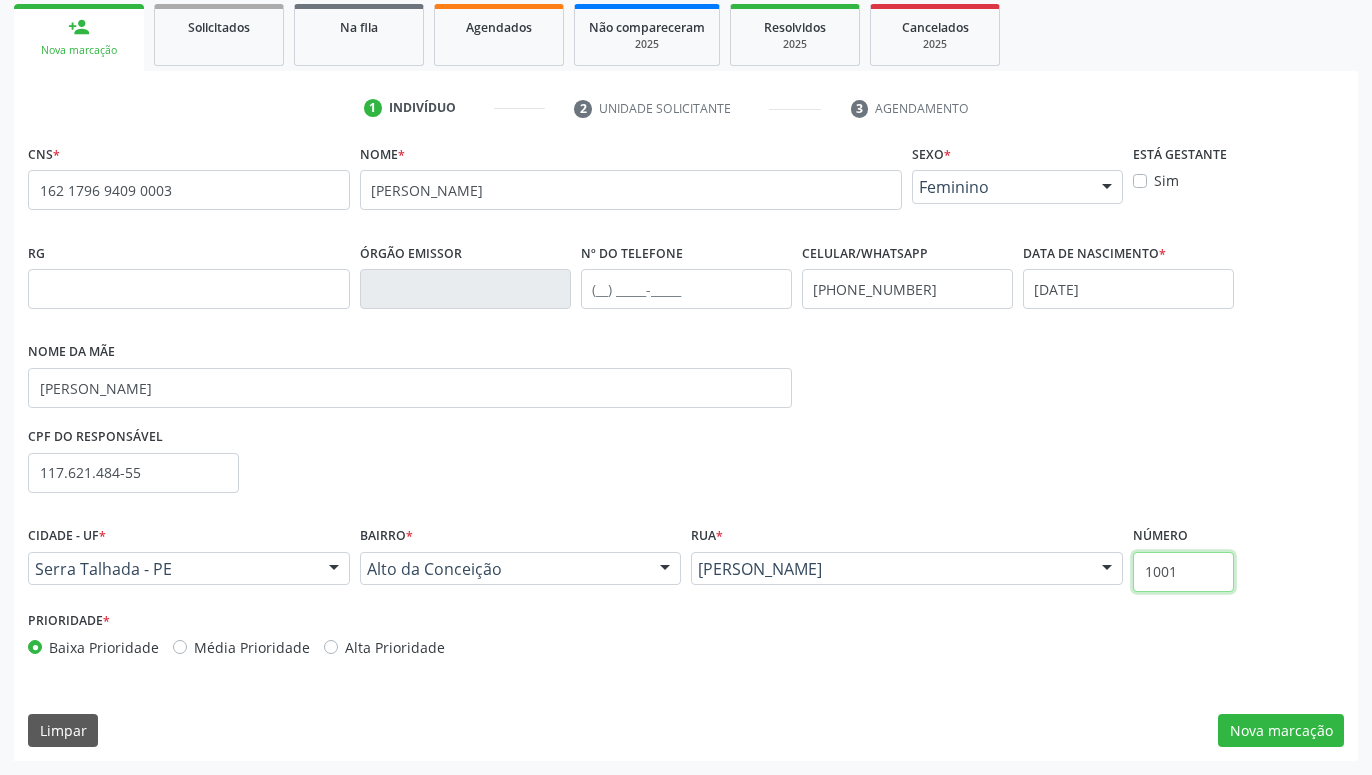 type on "1001" 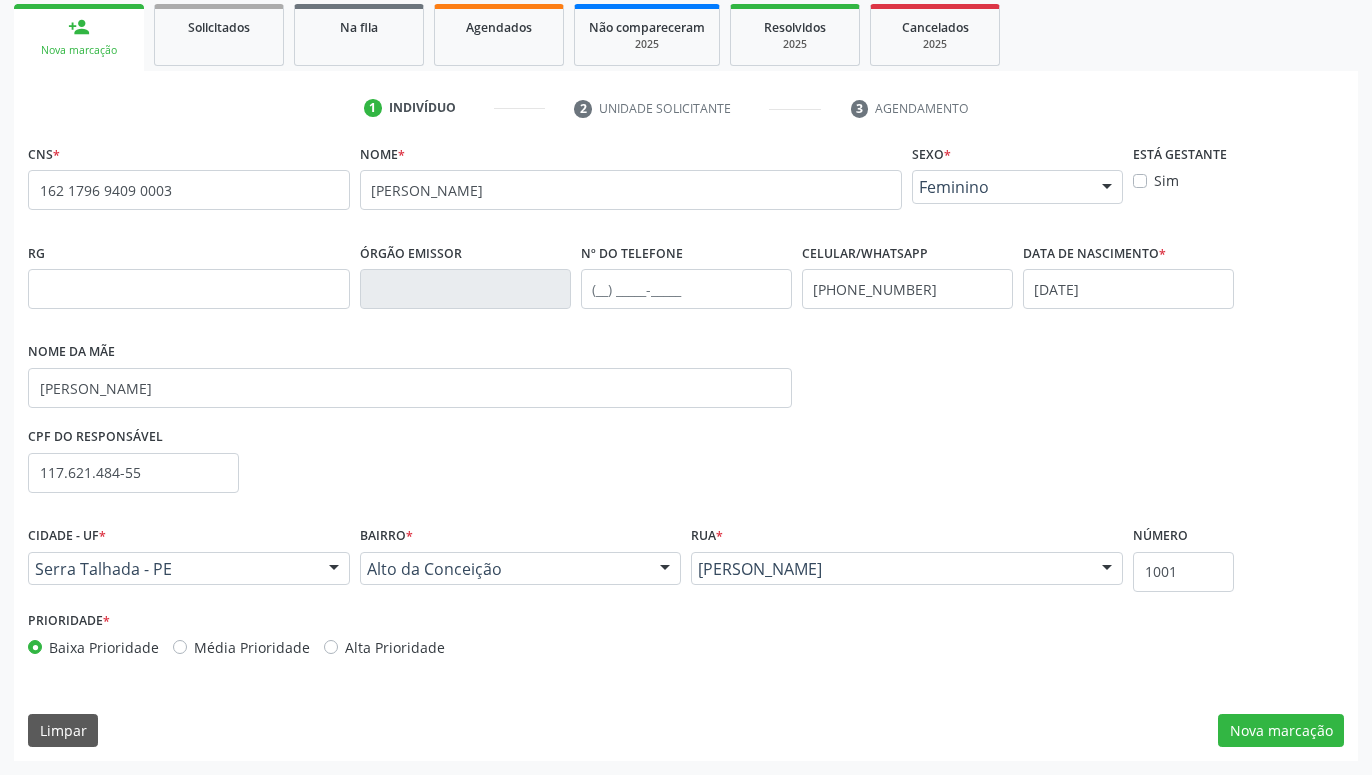 click on "CNS
*
162 1796 9409 0003       none
Nome
*
[PERSON_NAME]
*
Feminino         Masculino   Feminino
Nenhum resultado encontrado para: "   "
Não há nenhuma opção para ser exibida.
Está gestante
Sim
RG
Órgão emissor
Nº do Telefone
Celular/WhatsApp
[PHONE_NUMBER]
Data de nascimento
*
[DATE]
Nome da mãe
[PERSON_NAME]
CPF do responsável
117.621.484-55
Cidade - UF
*
[GEOGRAPHIC_DATA] - PE         [GEOGRAPHIC_DATA] - PE
Nenhum resultado encontrado para: "   "
Nenhuma opção encontrada
[GEOGRAPHIC_DATA]
*
[GEOGRAPHIC_DATA]         Zona Rural   Aabb   [GEOGRAPHIC_DATA]   Borborema   Cagep   [GEOGRAPHIC_DATA]" at bounding box center [686, 450] 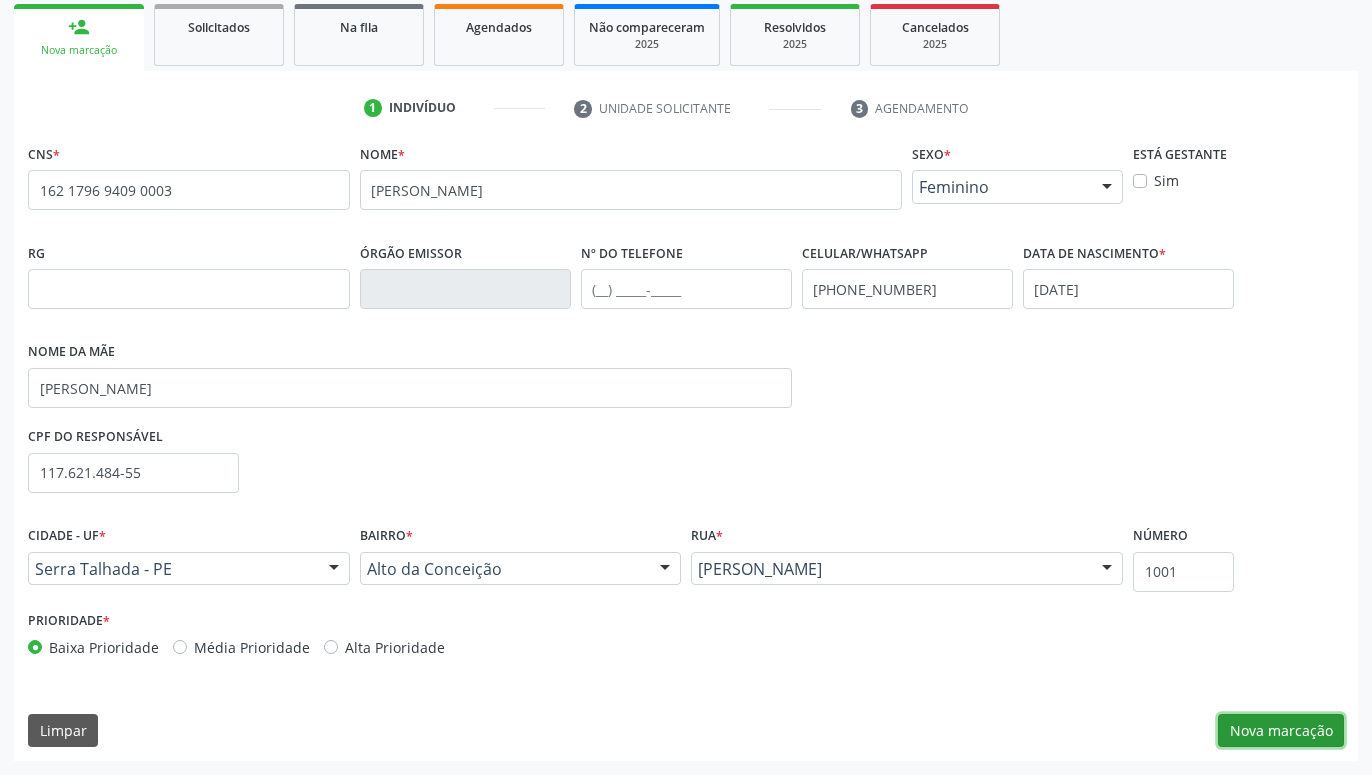 click on "Nova marcação" at bounding box center [1281, 731] 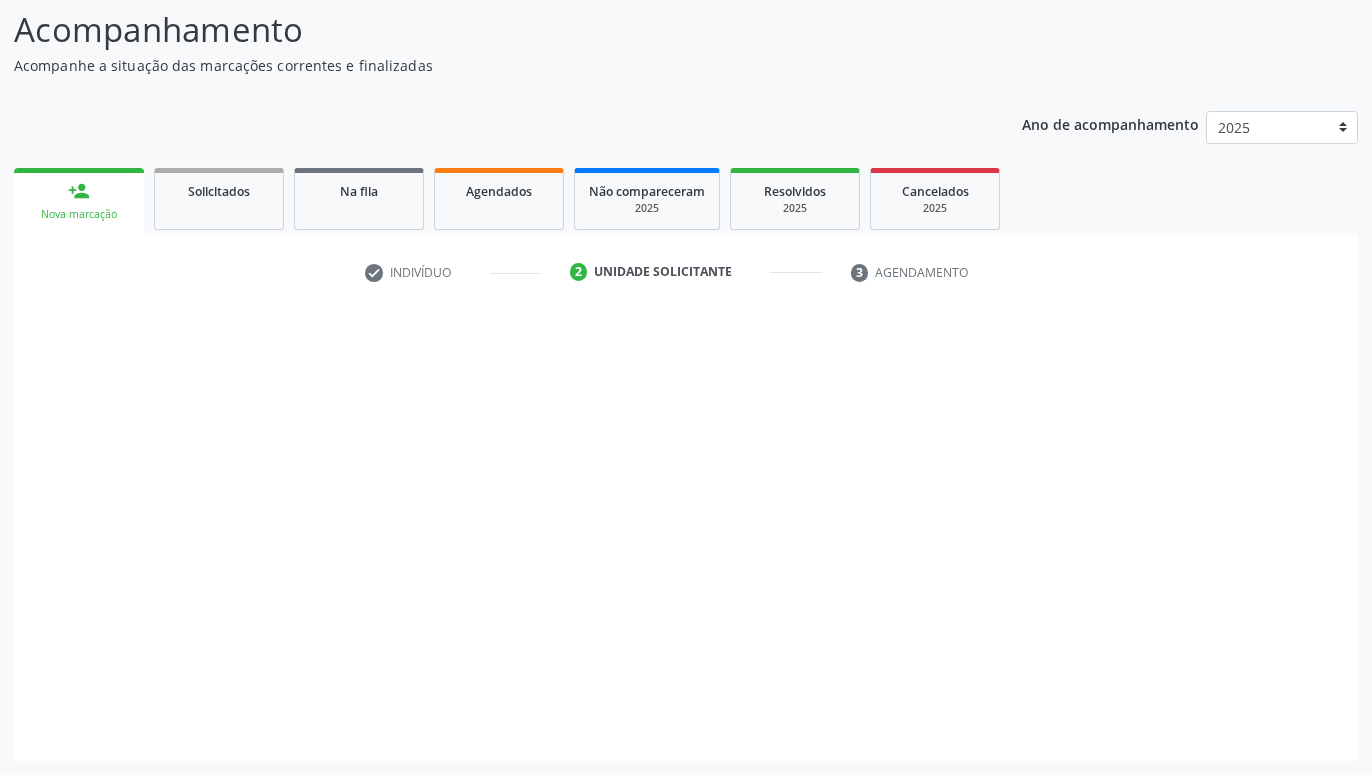 scroll, scrollTop: 131, scrollLeft: 0, axis: vertical 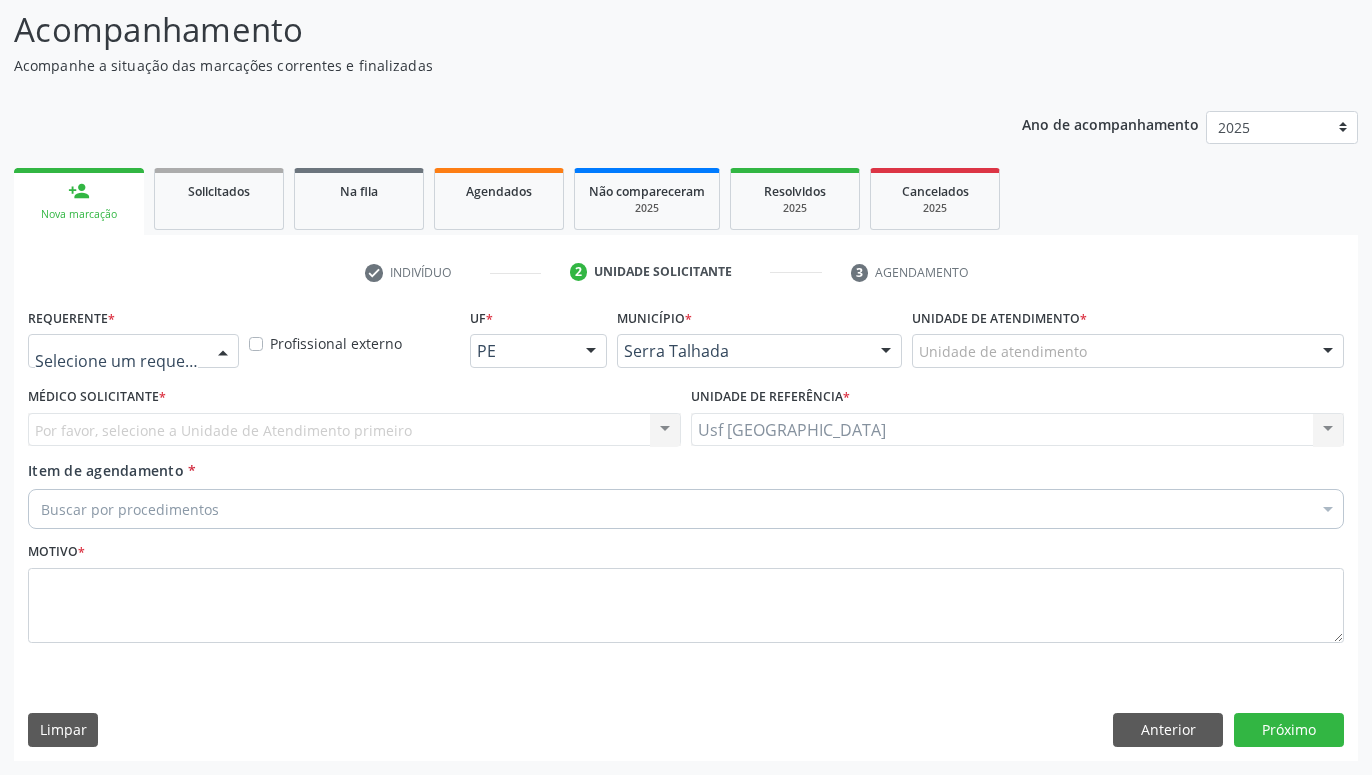 click at bounding box center (223, 352) 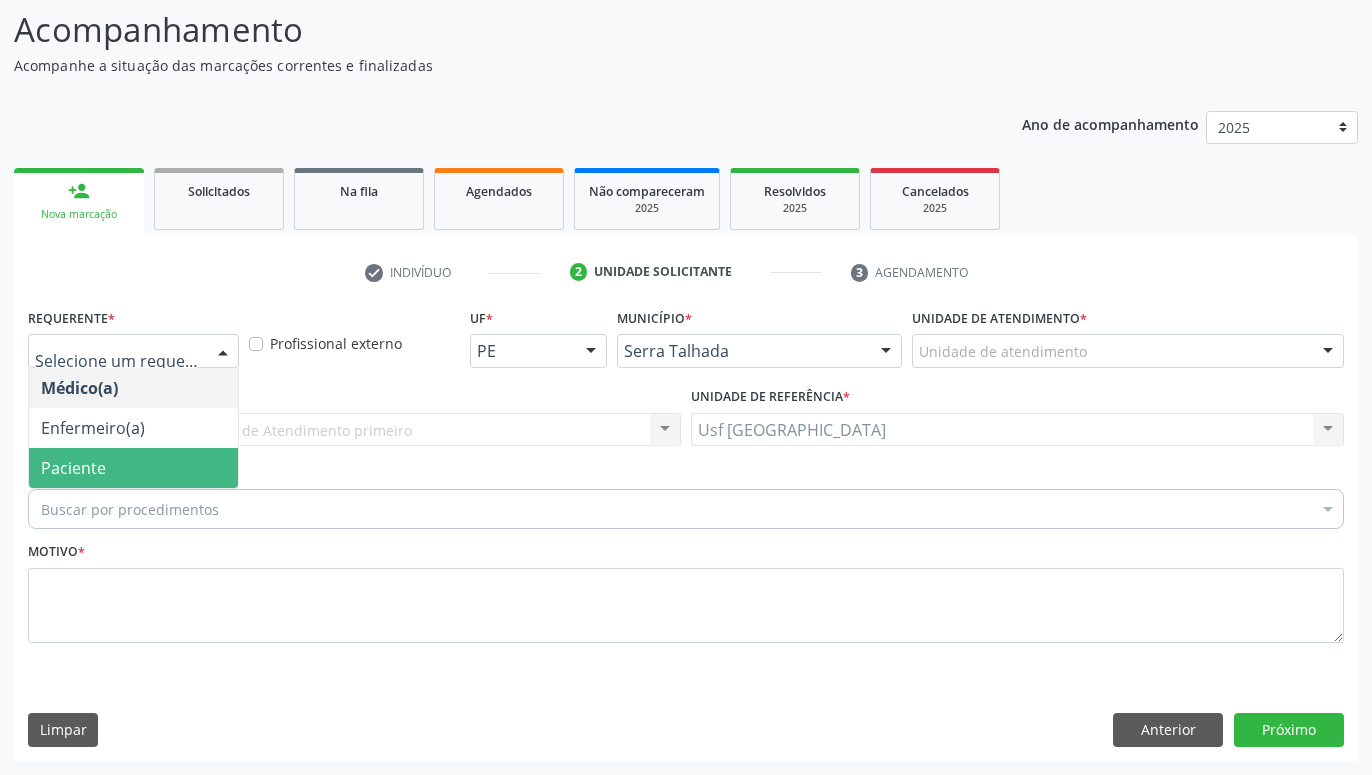 click on "Paciente" at bounding box center (133, 468) 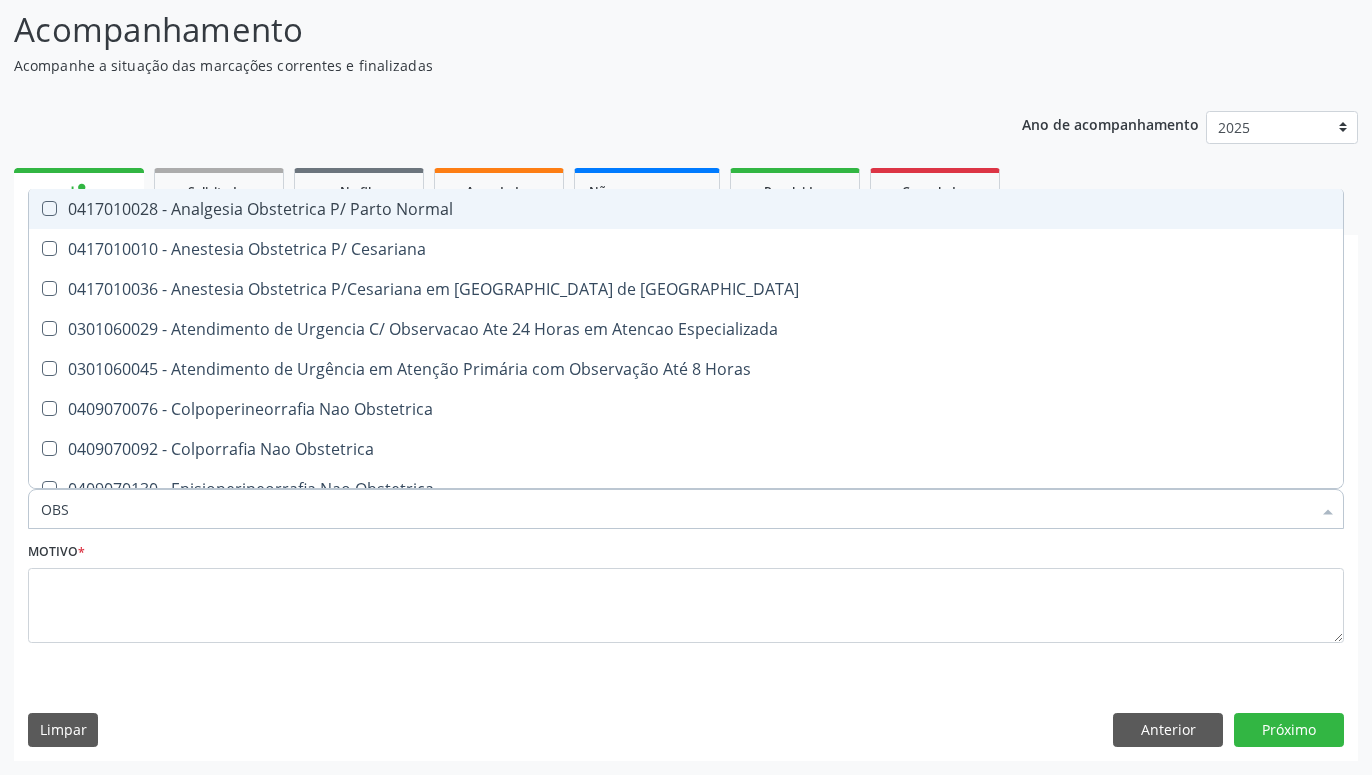 type on "OBST" 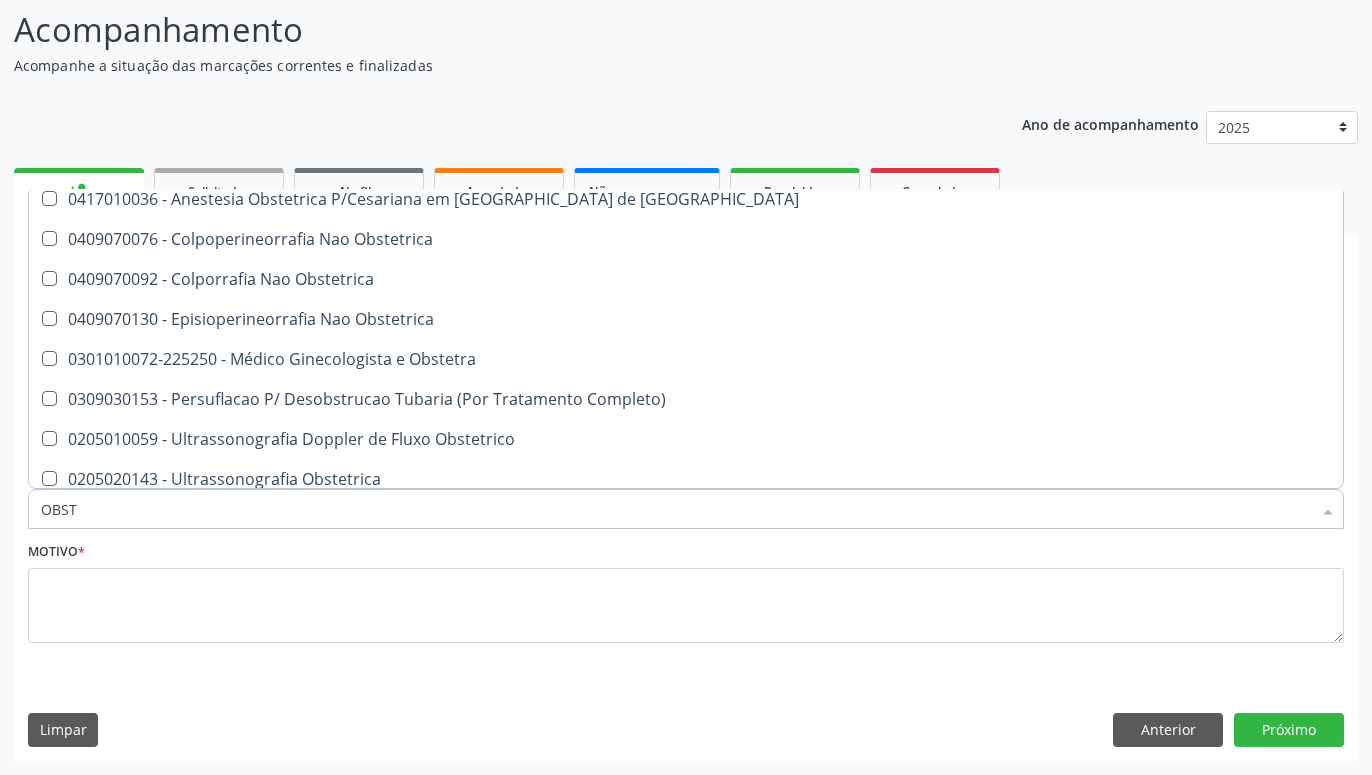 scroll, scrollTop: 132, scrollLeft: 0, axis: vertical 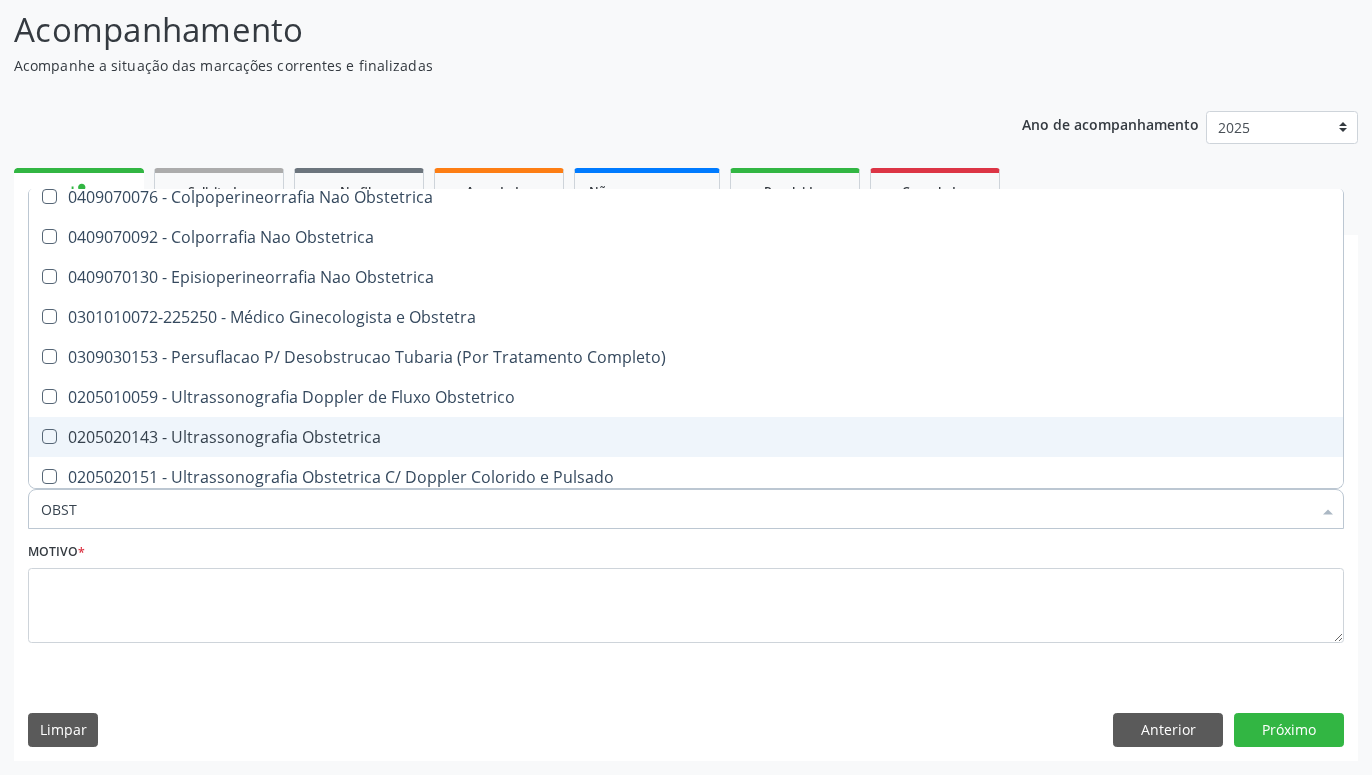 click on "0205020143 - Ultrassonografia Obstetrica" at bounding box center (686, 437) 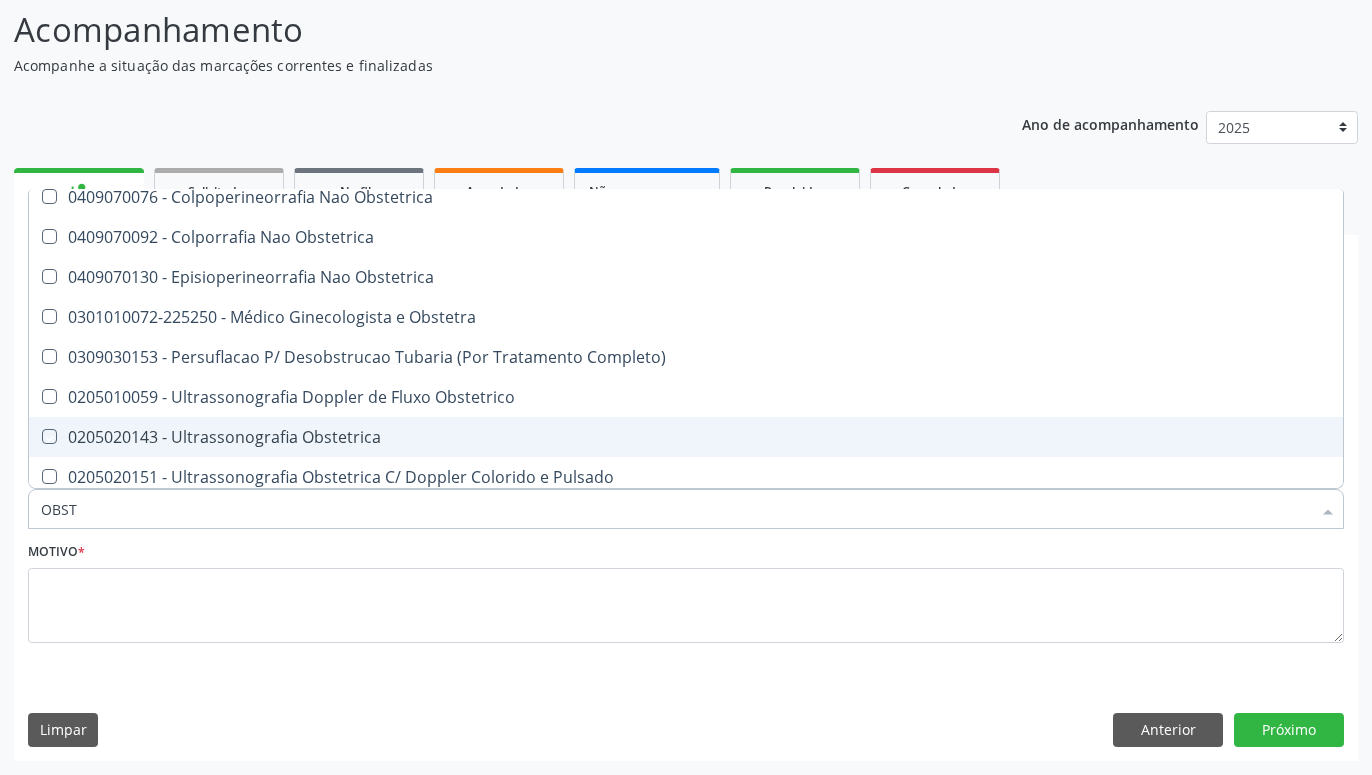 checkbox on "true" 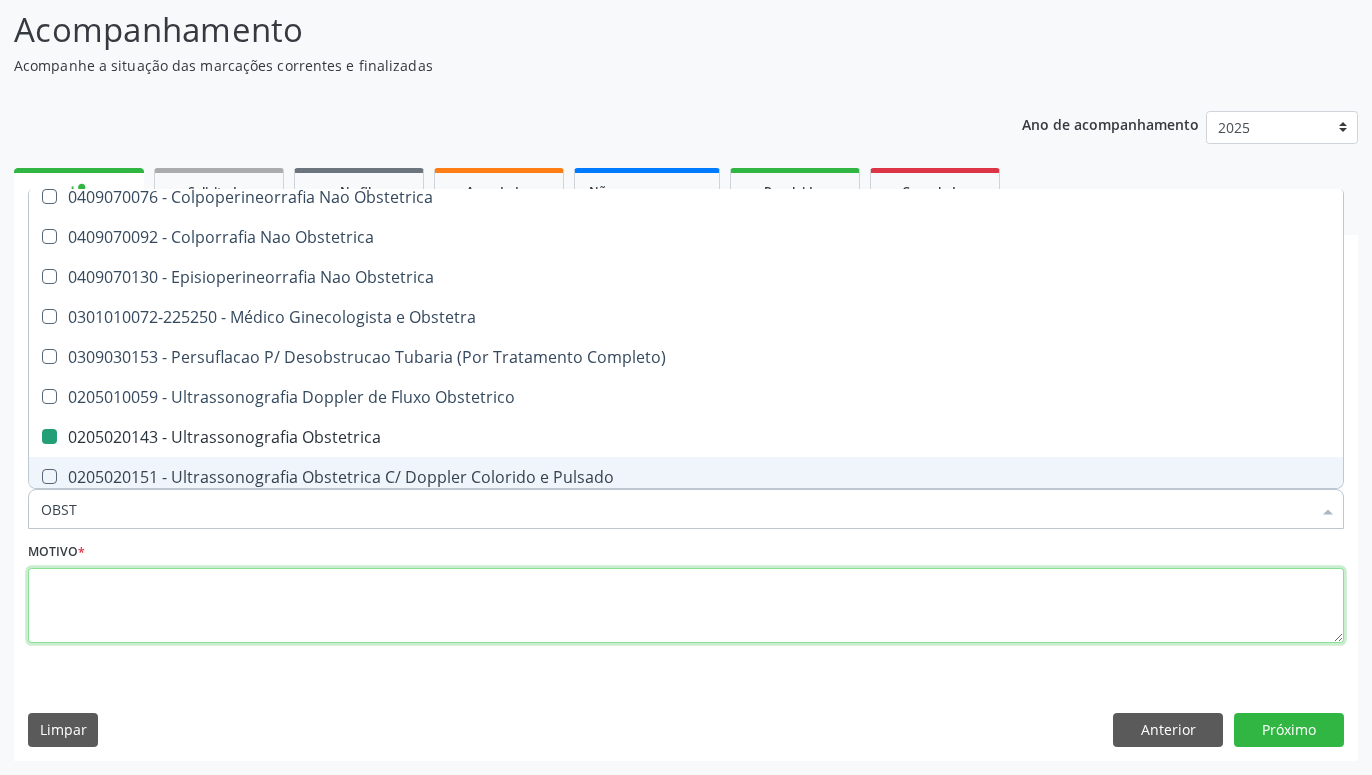 click at bounding box center [686, 606] 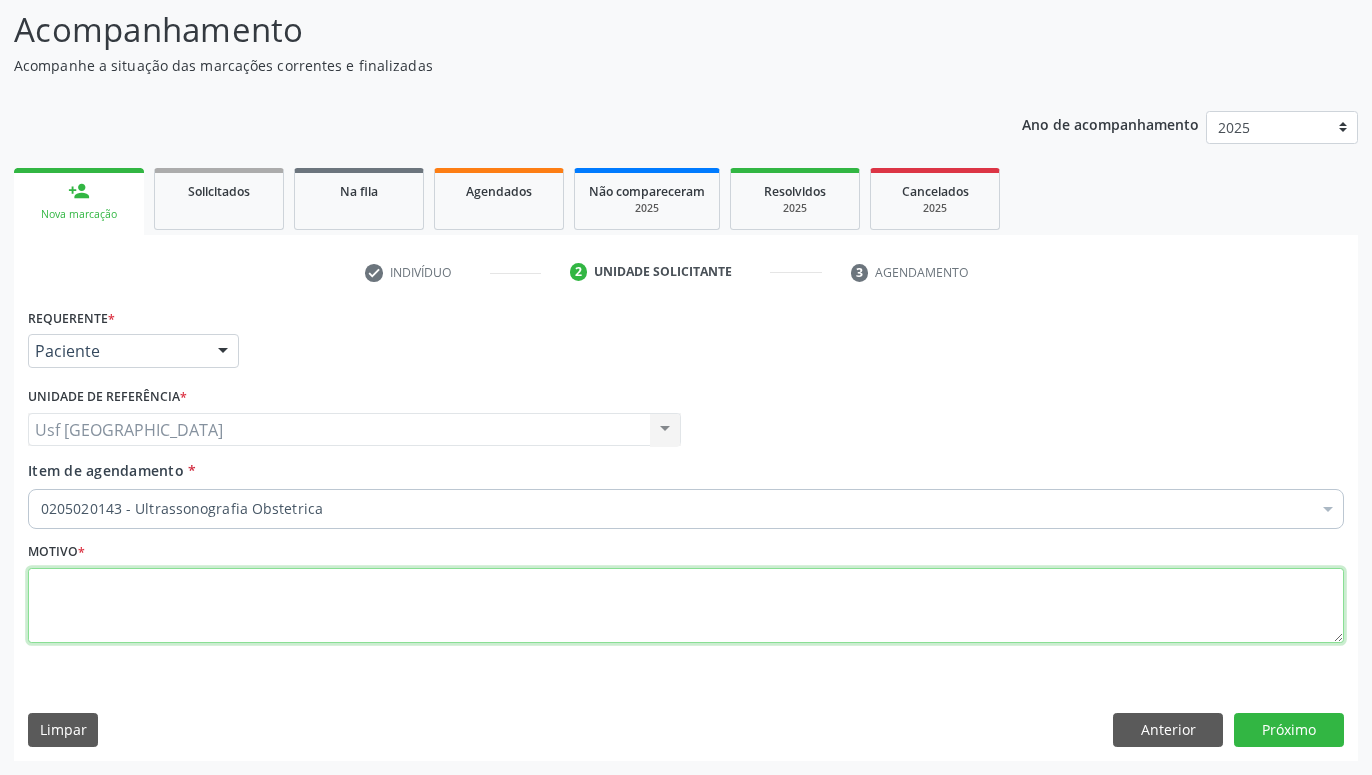 scroll, scrollTop: 0, scrollLeft: 0, axis: both 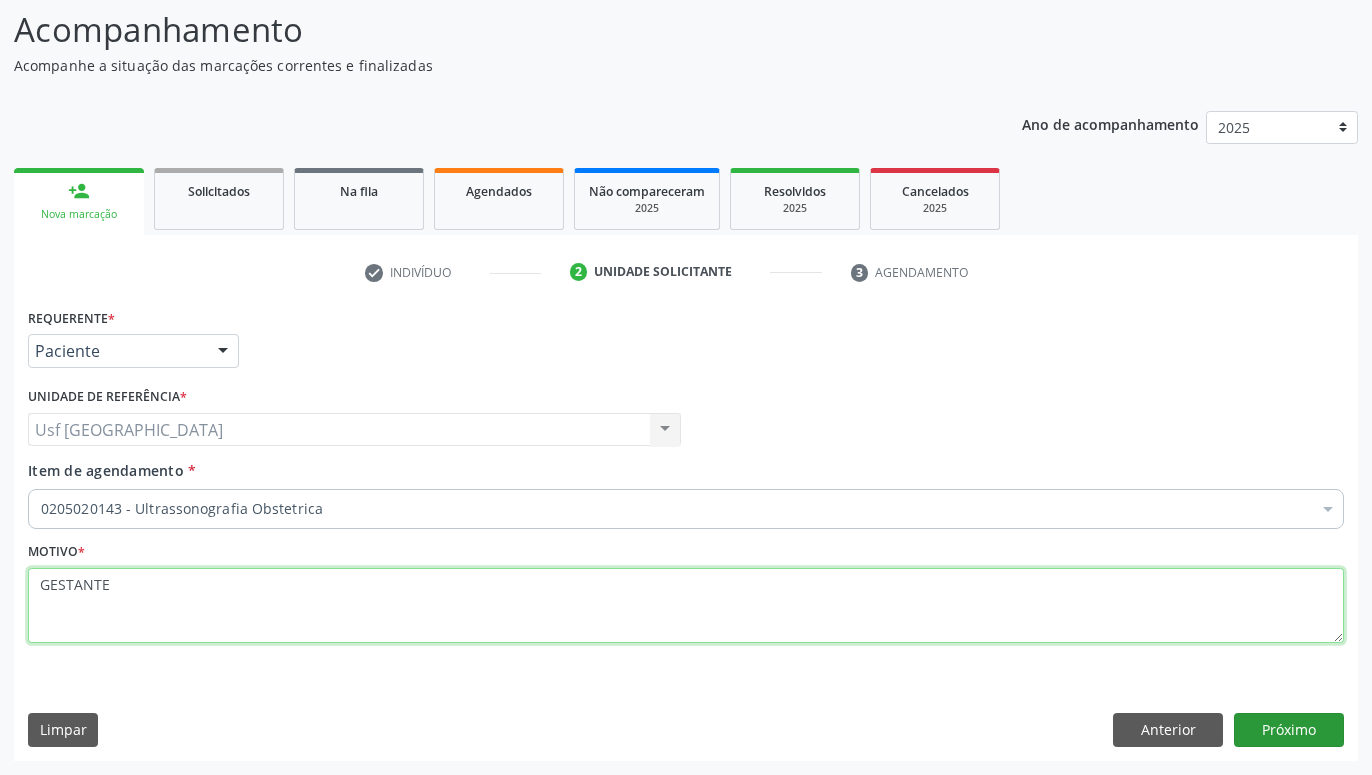 type on "GESTANTE" 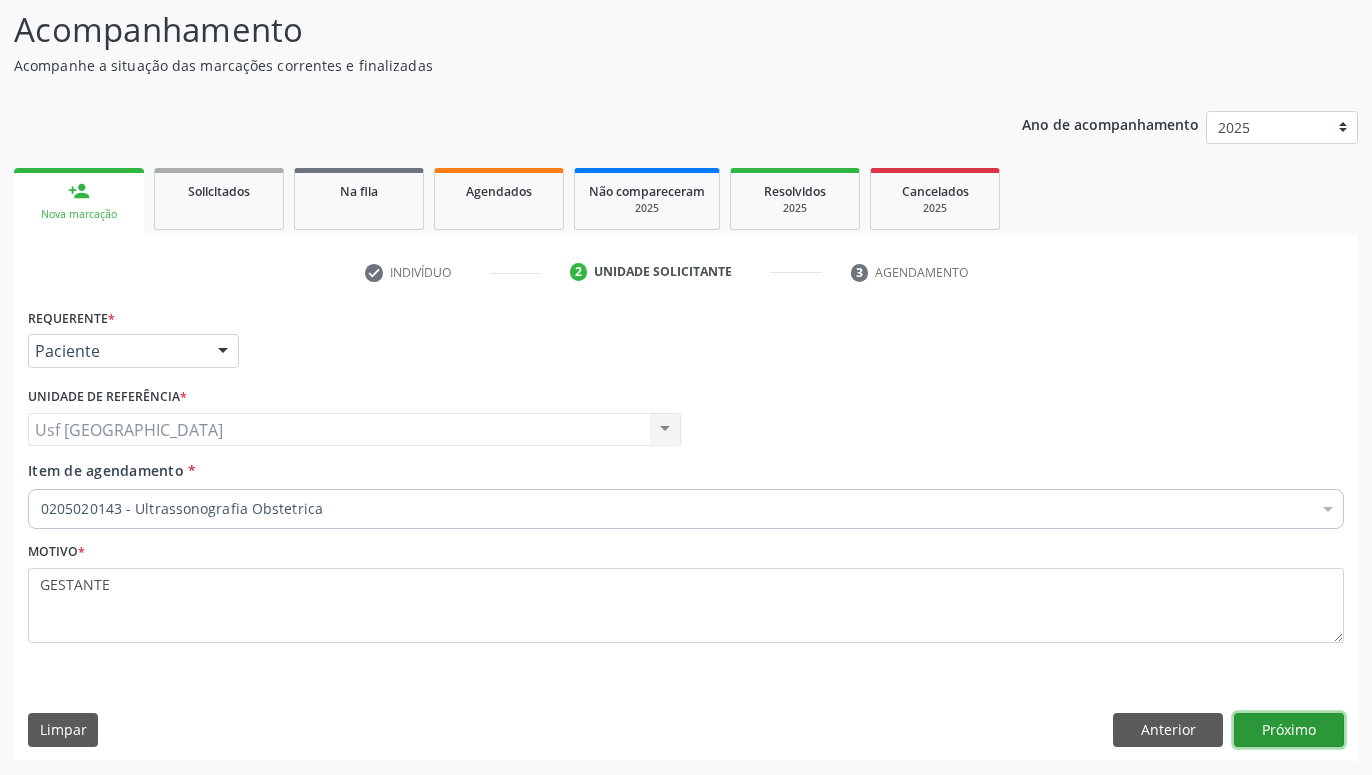 click on "Próximo" at bounding box center [1289, 730] 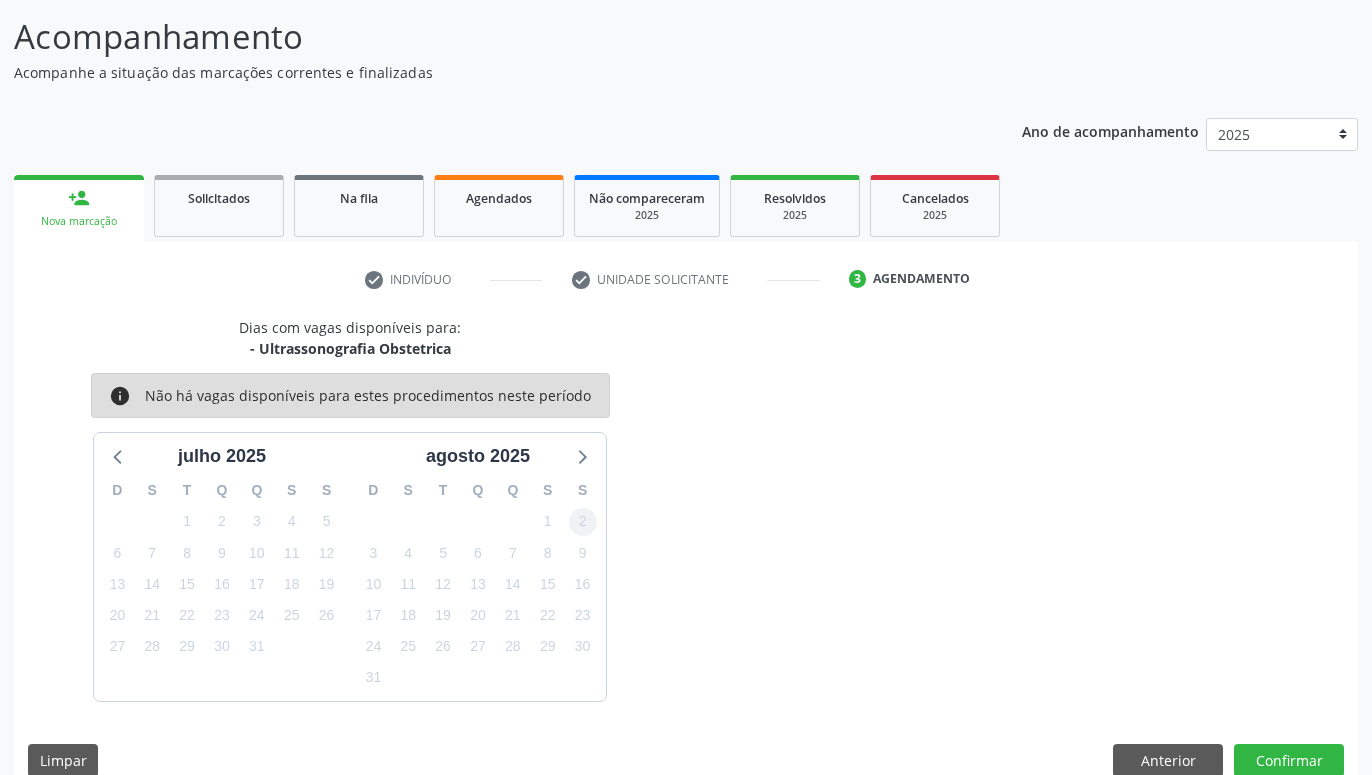 scroll, scrollTop: 154, scrollLeft: 0, axis: vertical 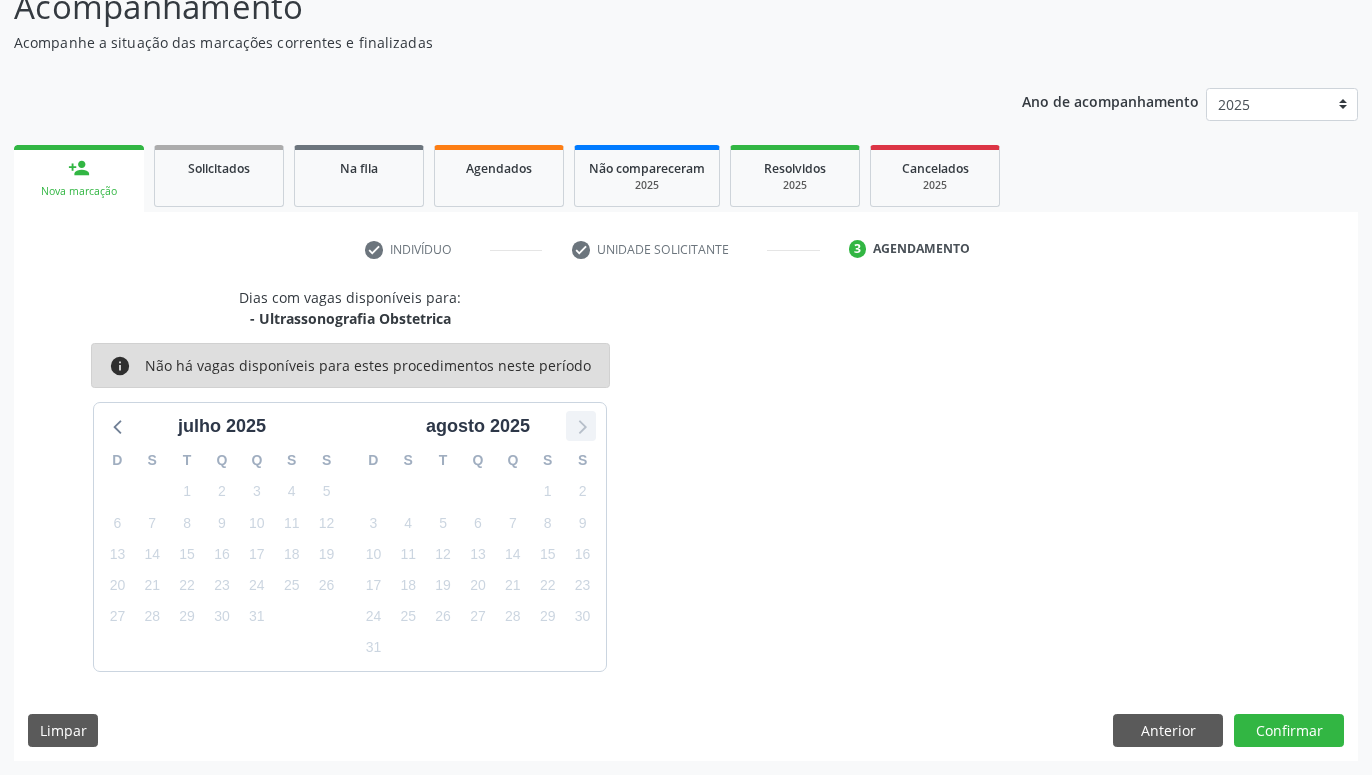 click 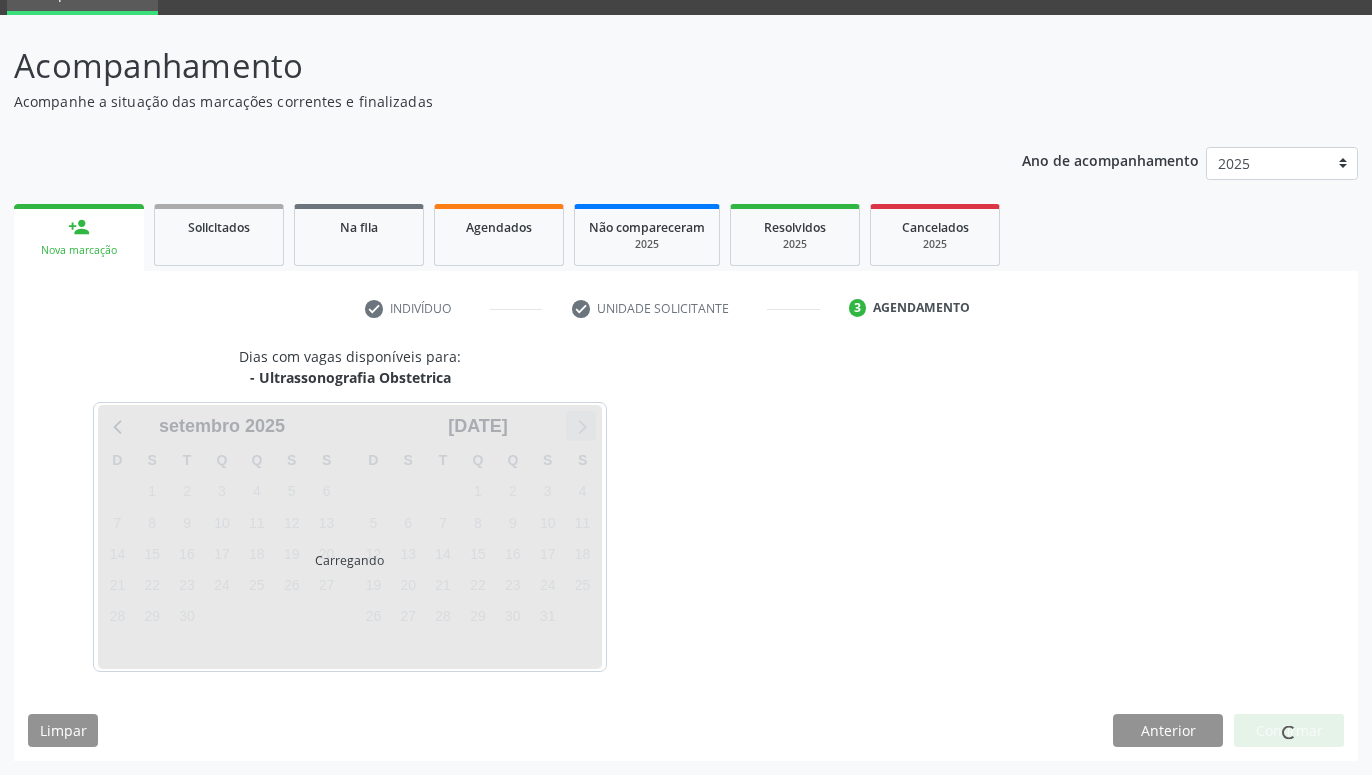 scroll, scrollTop: 95, scrollLeft: 0, axis: vertical 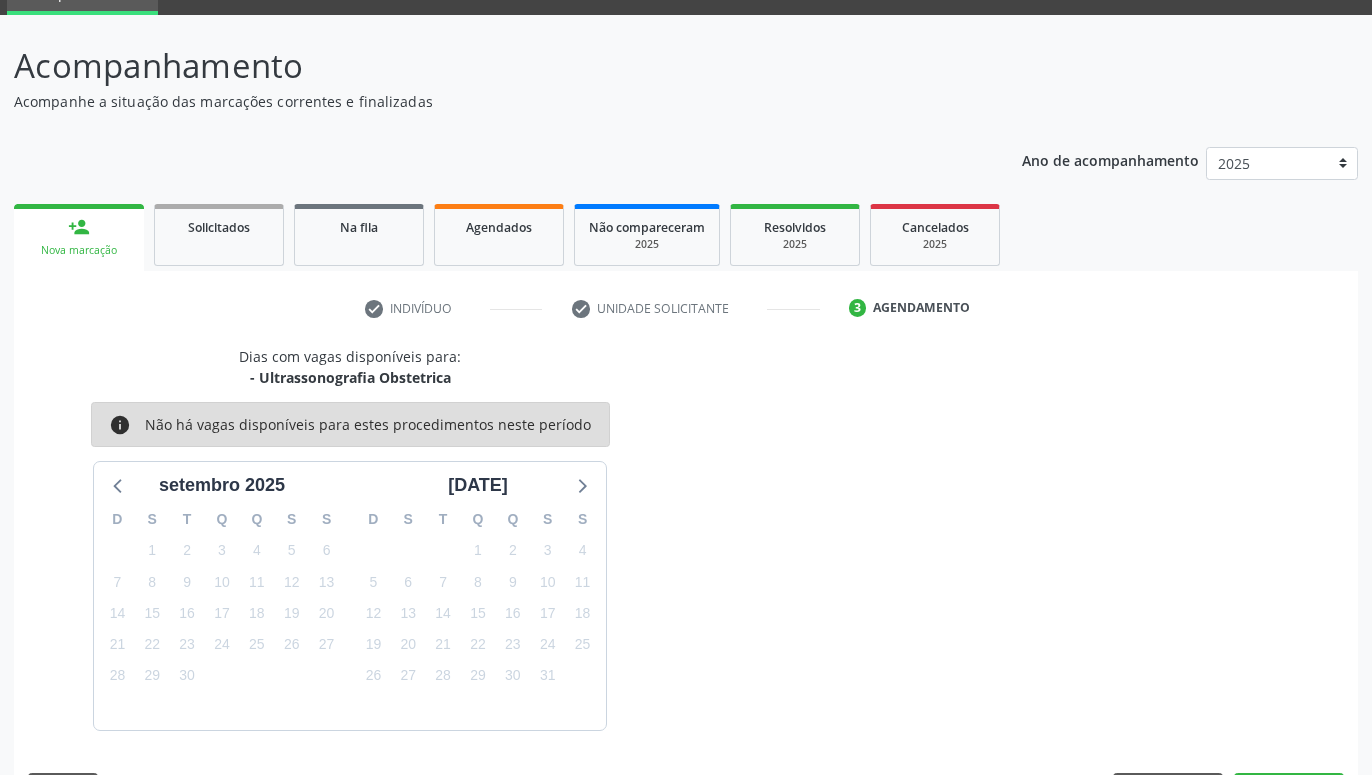 click 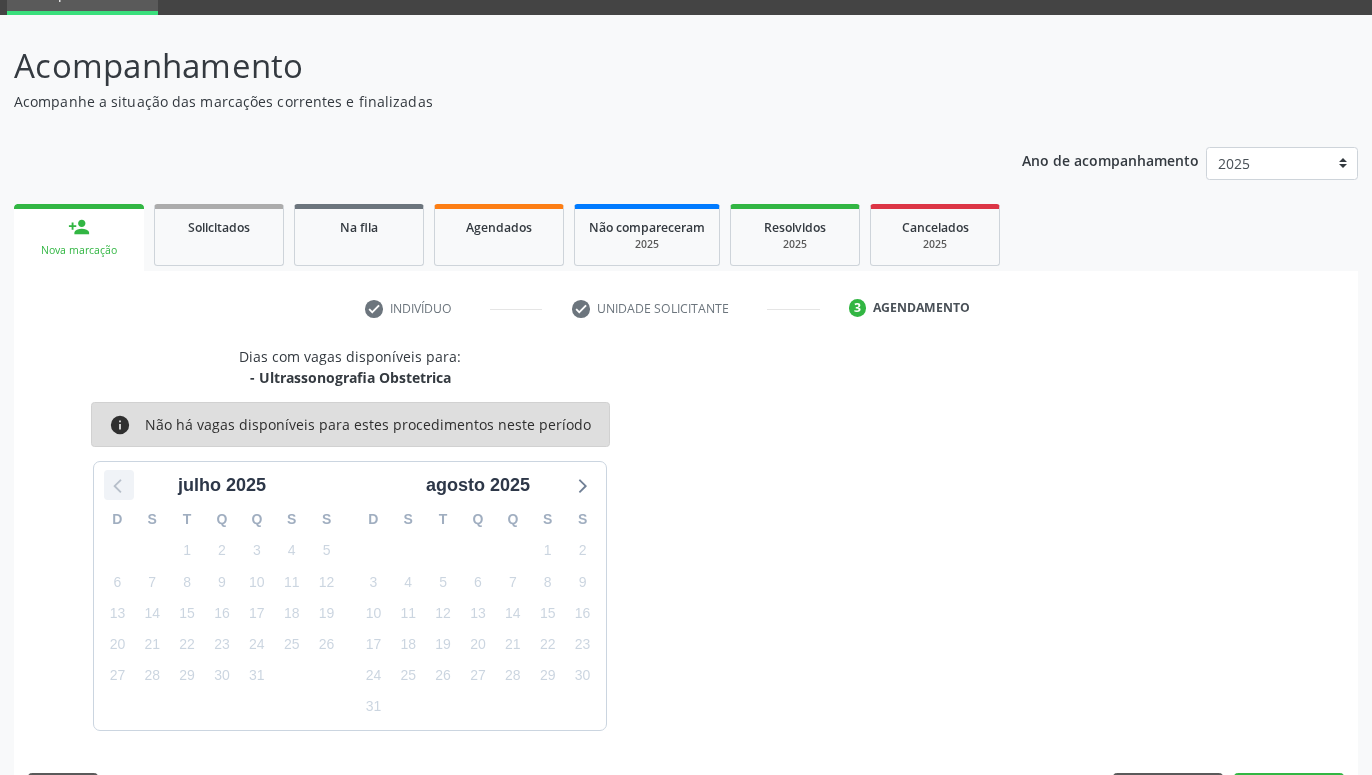 click 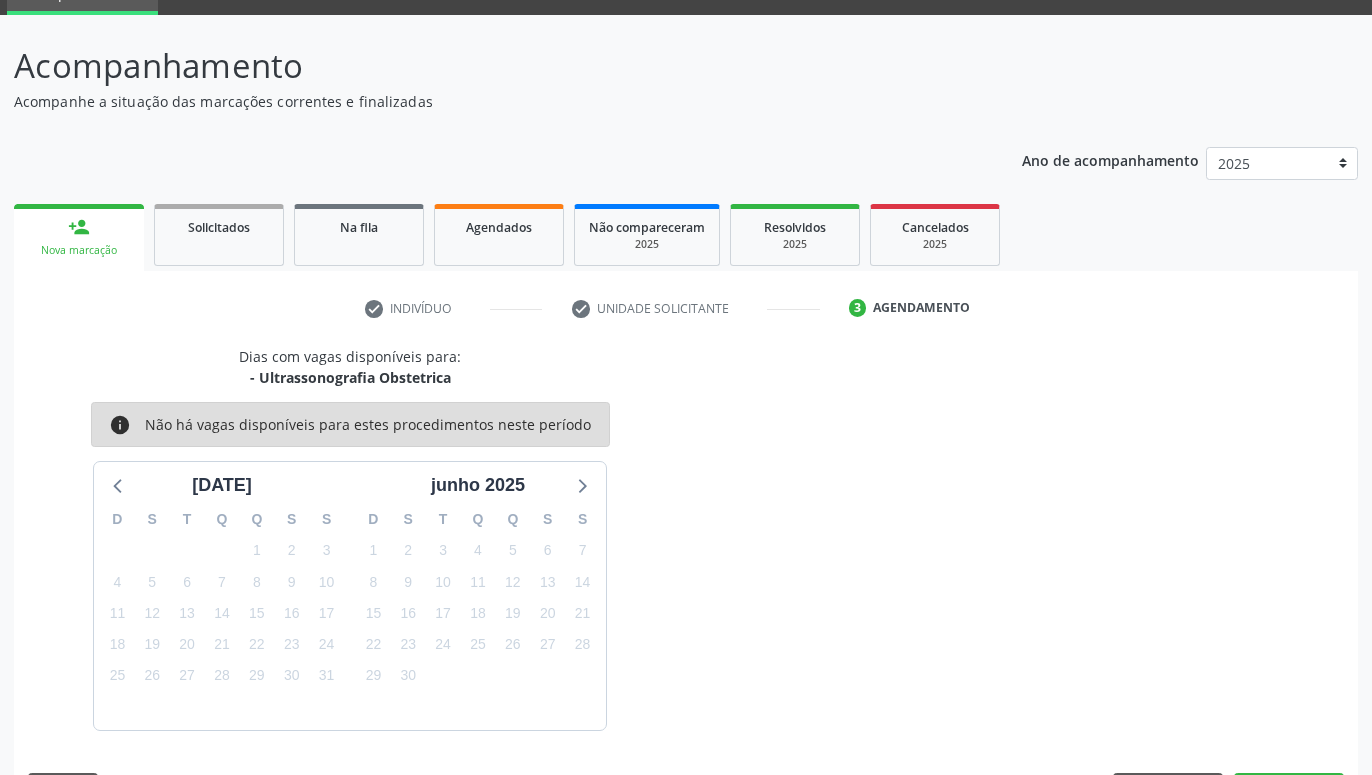 drag, startPoint x: 912, startPoint y: 600, endPoint x: 932, endPoint y: 583, distance: 26.24881 